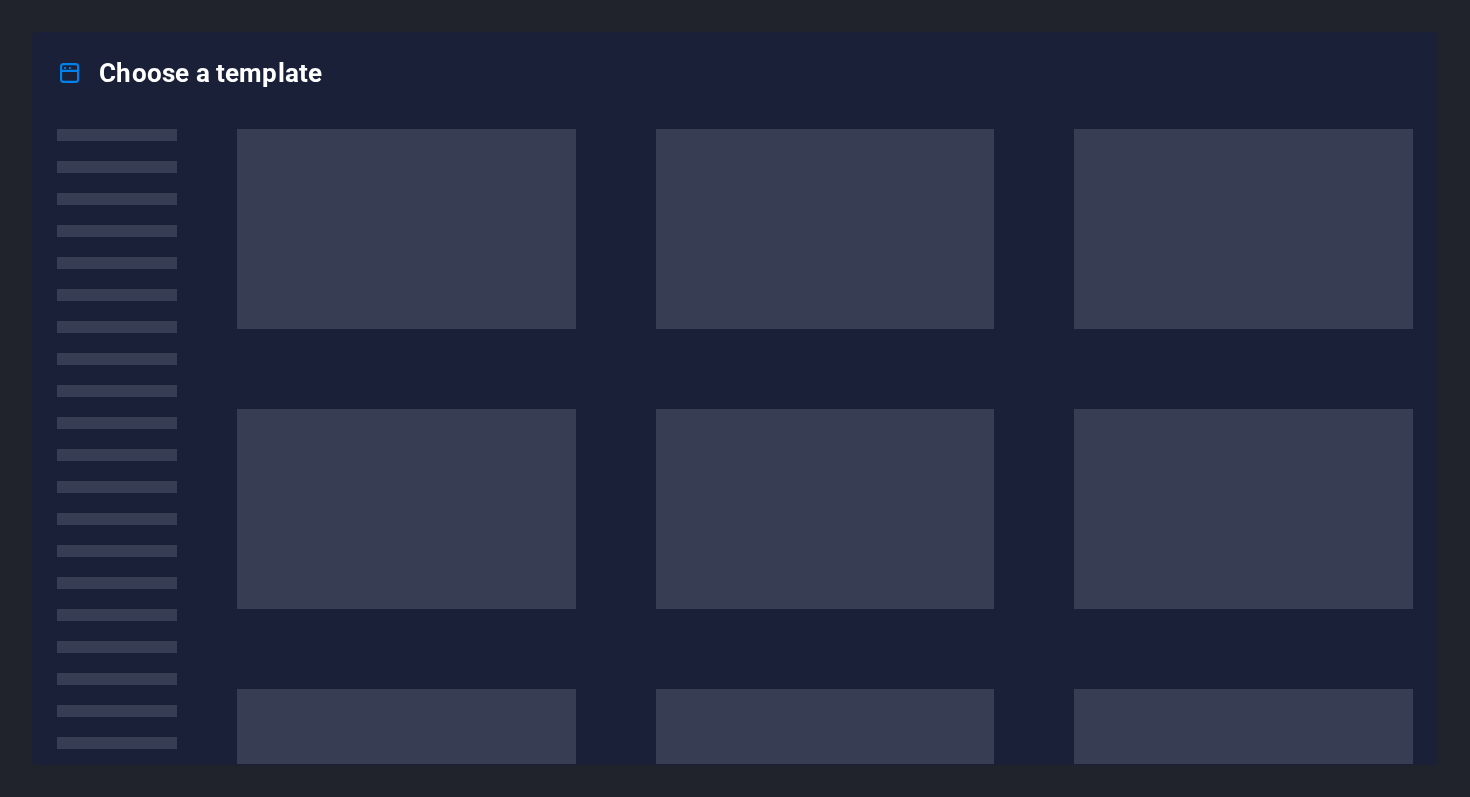 scroll, scrollTop: 0, scrollLeft: 0, axis: both 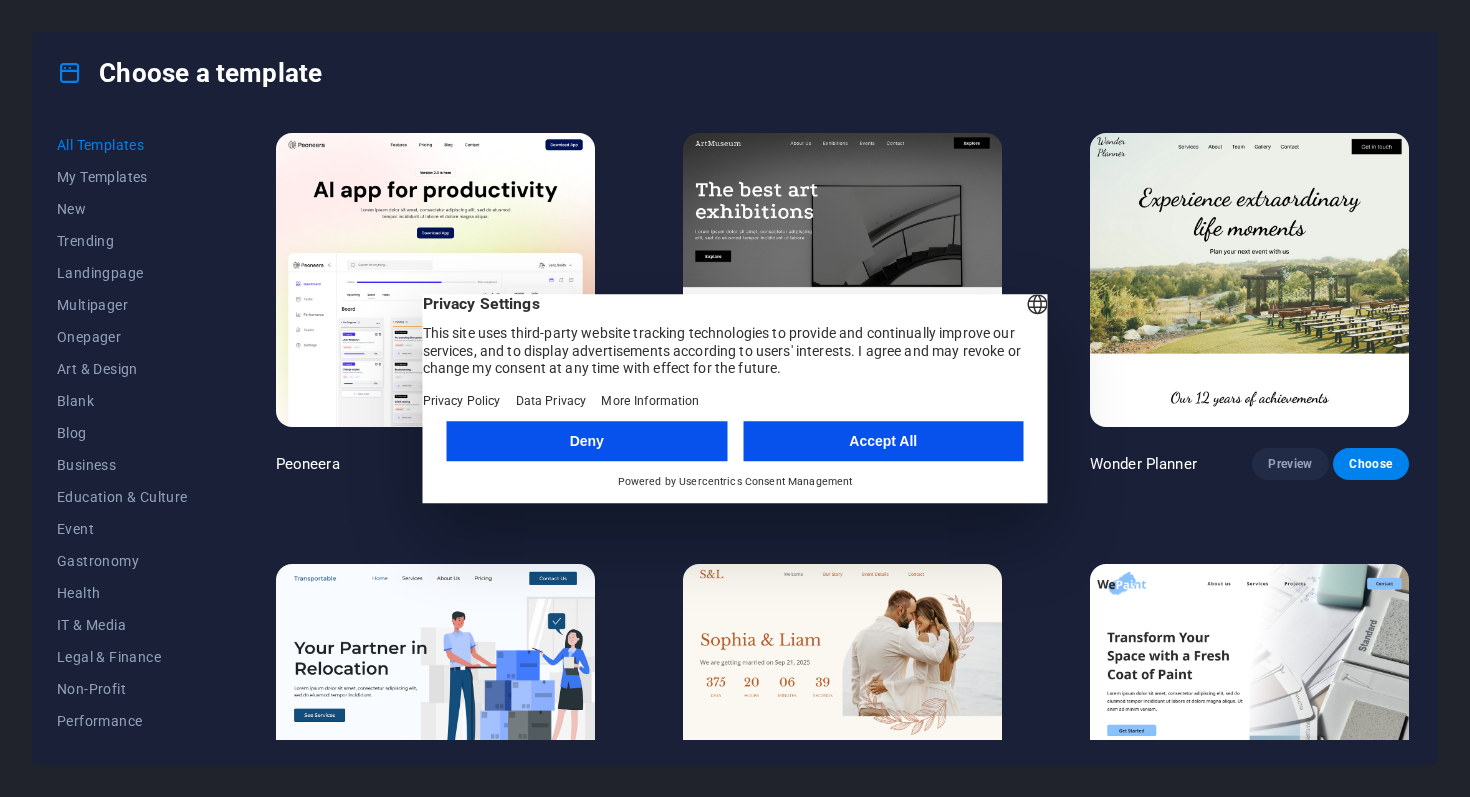 click on "Accept All" at bounding box center (883, 441) 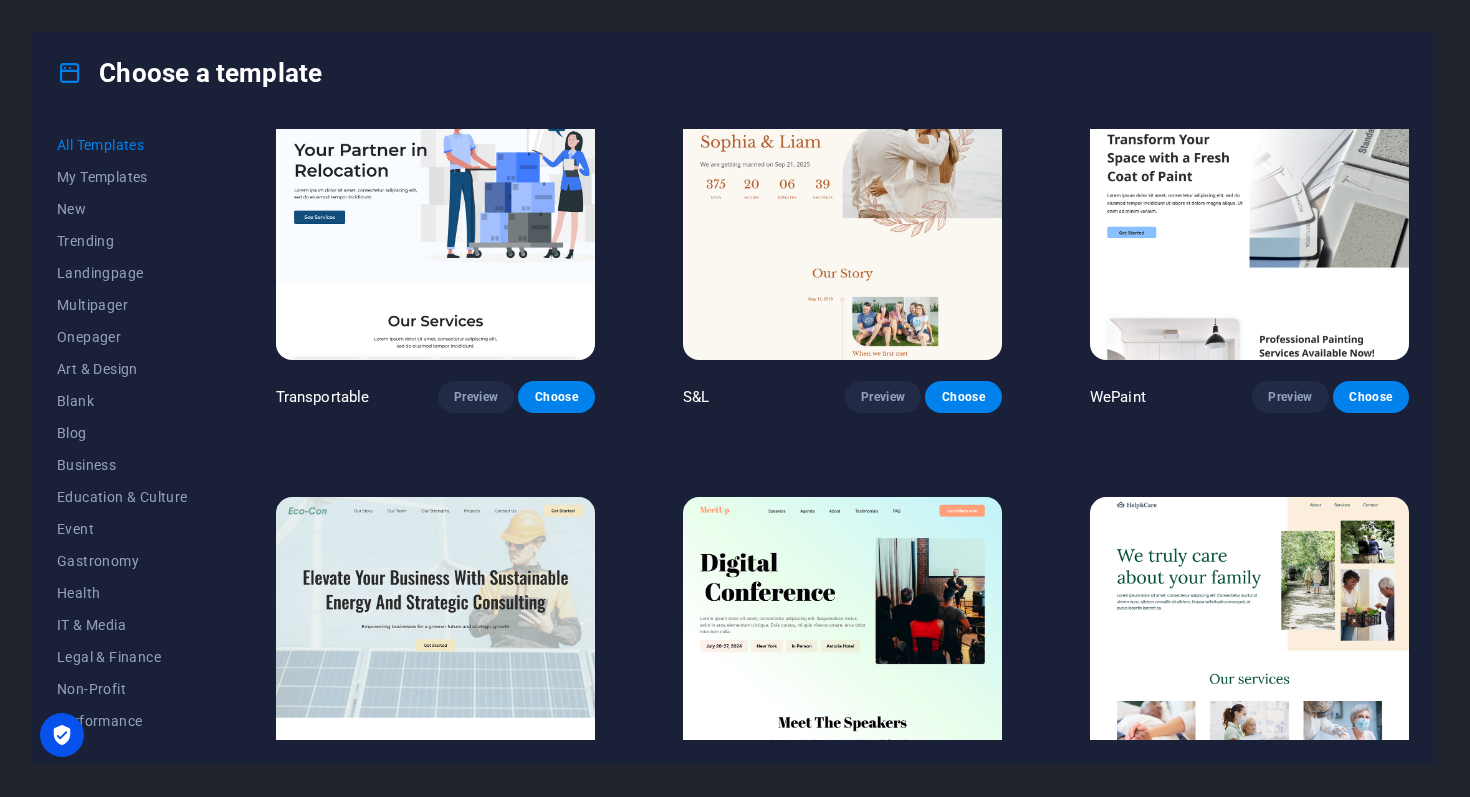 scroll, scrollTop: 309, scrollLeft: 0, axis: vertical 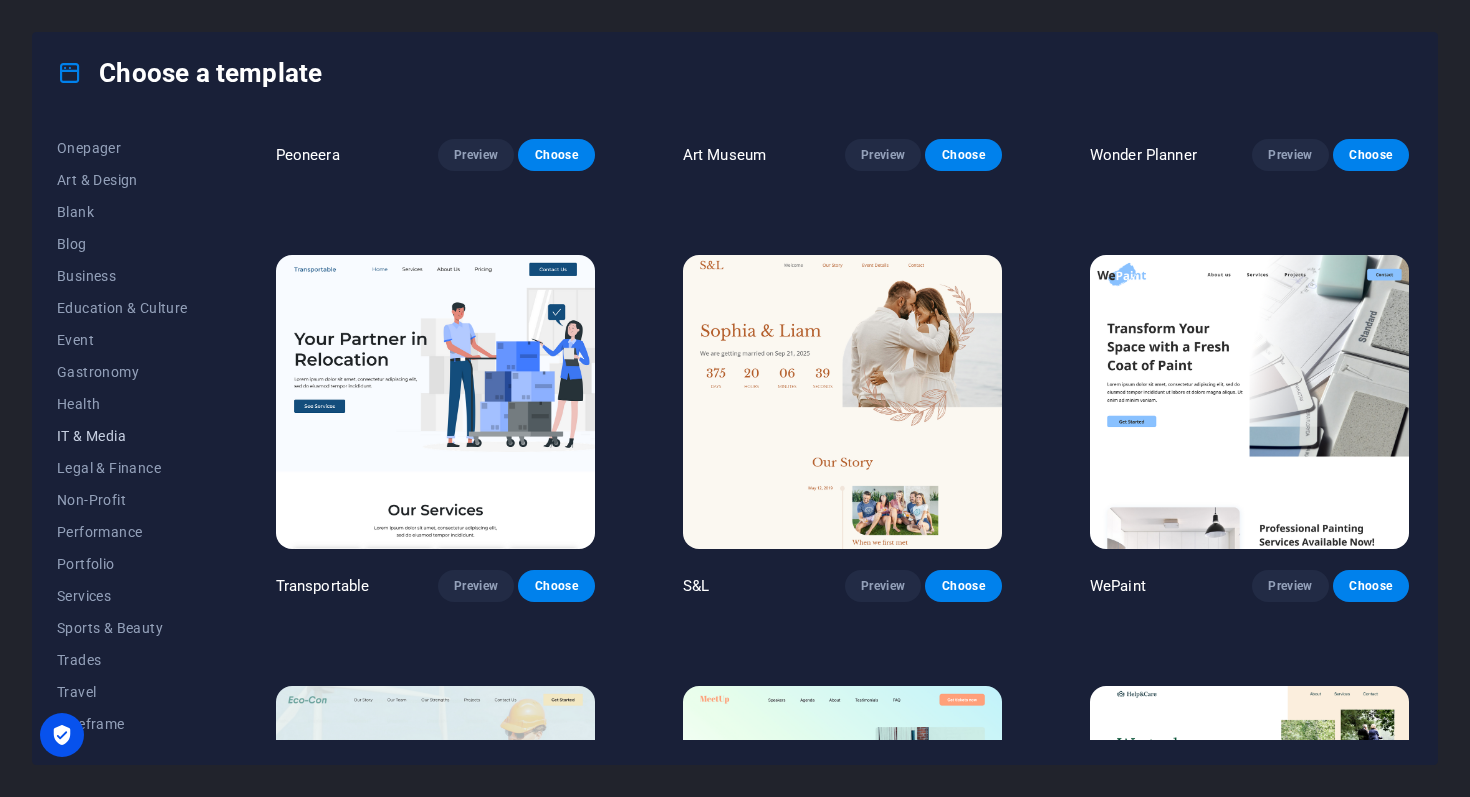 click on "IT & Media" at bounding box center (122, 436) 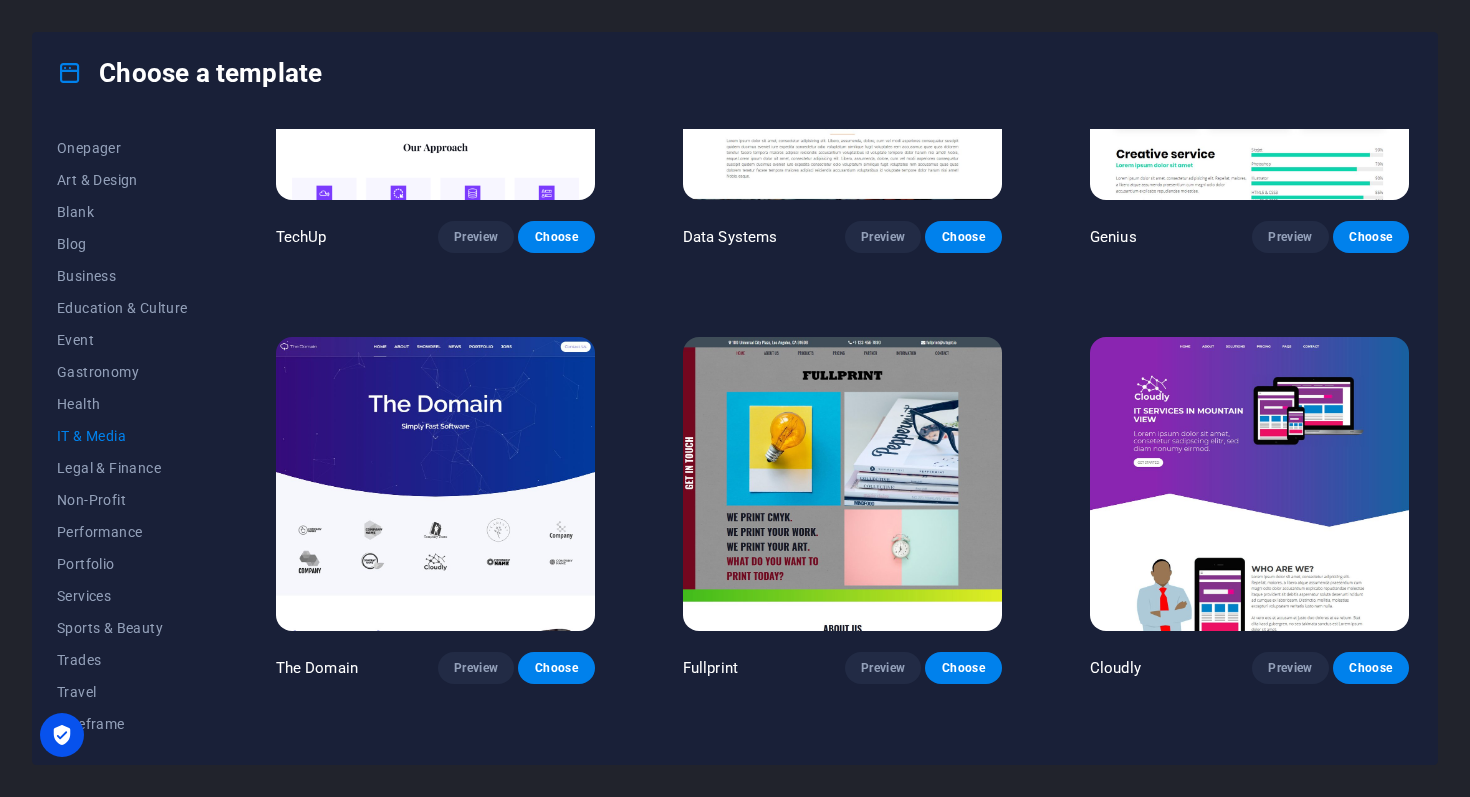 scroll, scrollTop: 659, scrollLeft: 0, axis: vertical 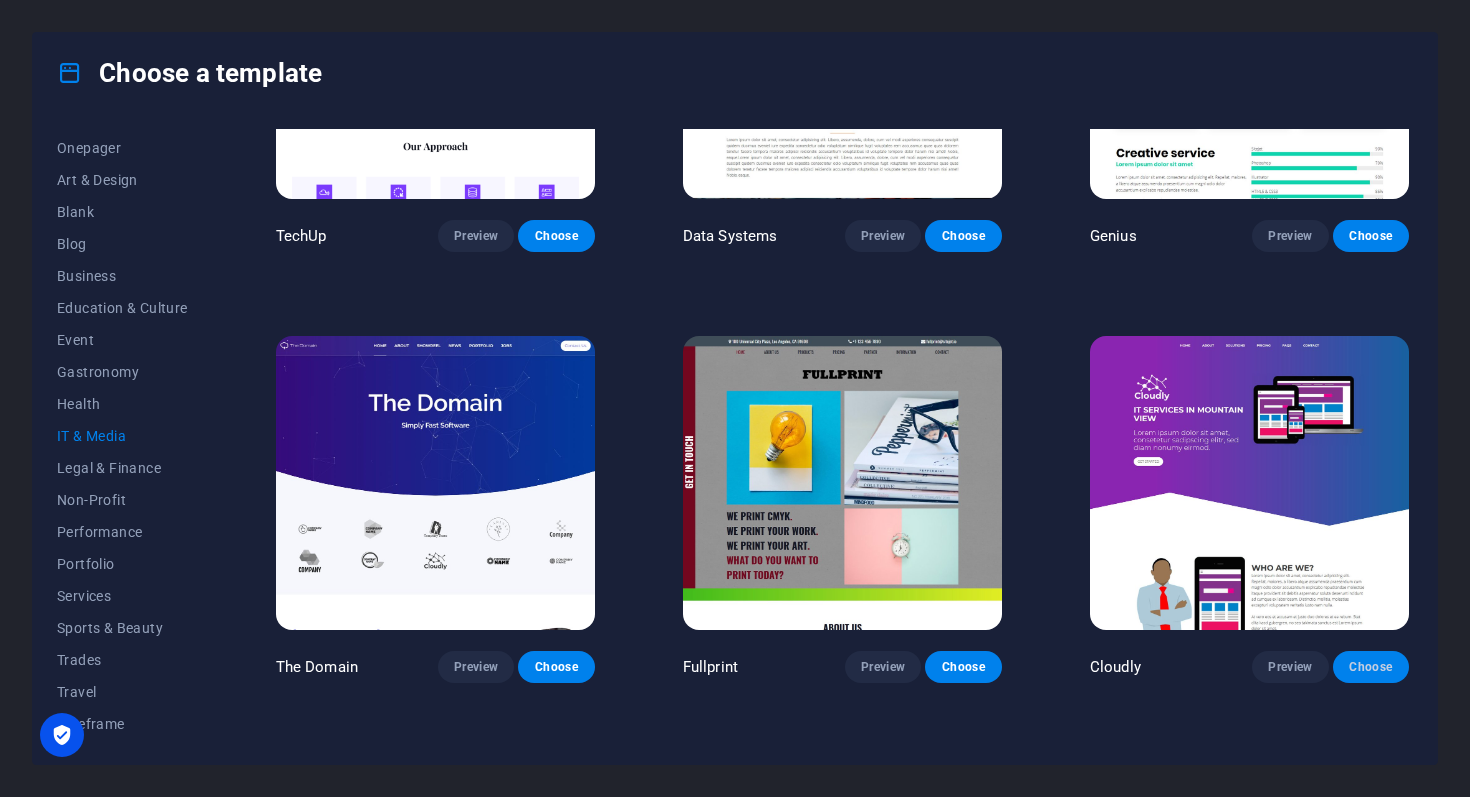 click on "Choose" at bounding box center [1371, 667] 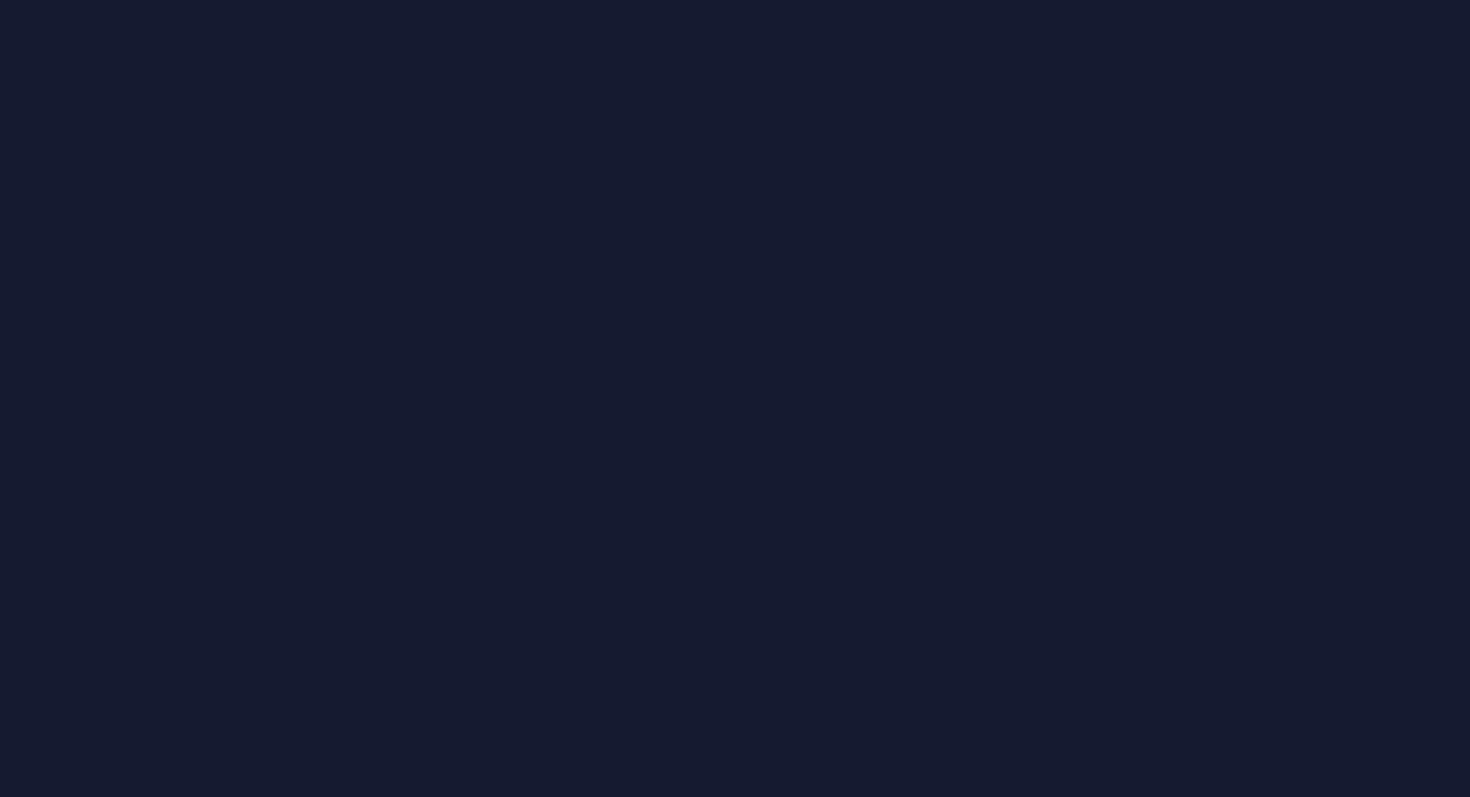 scroll, scrollTop: 0, scrollLeft: 0, axis: both 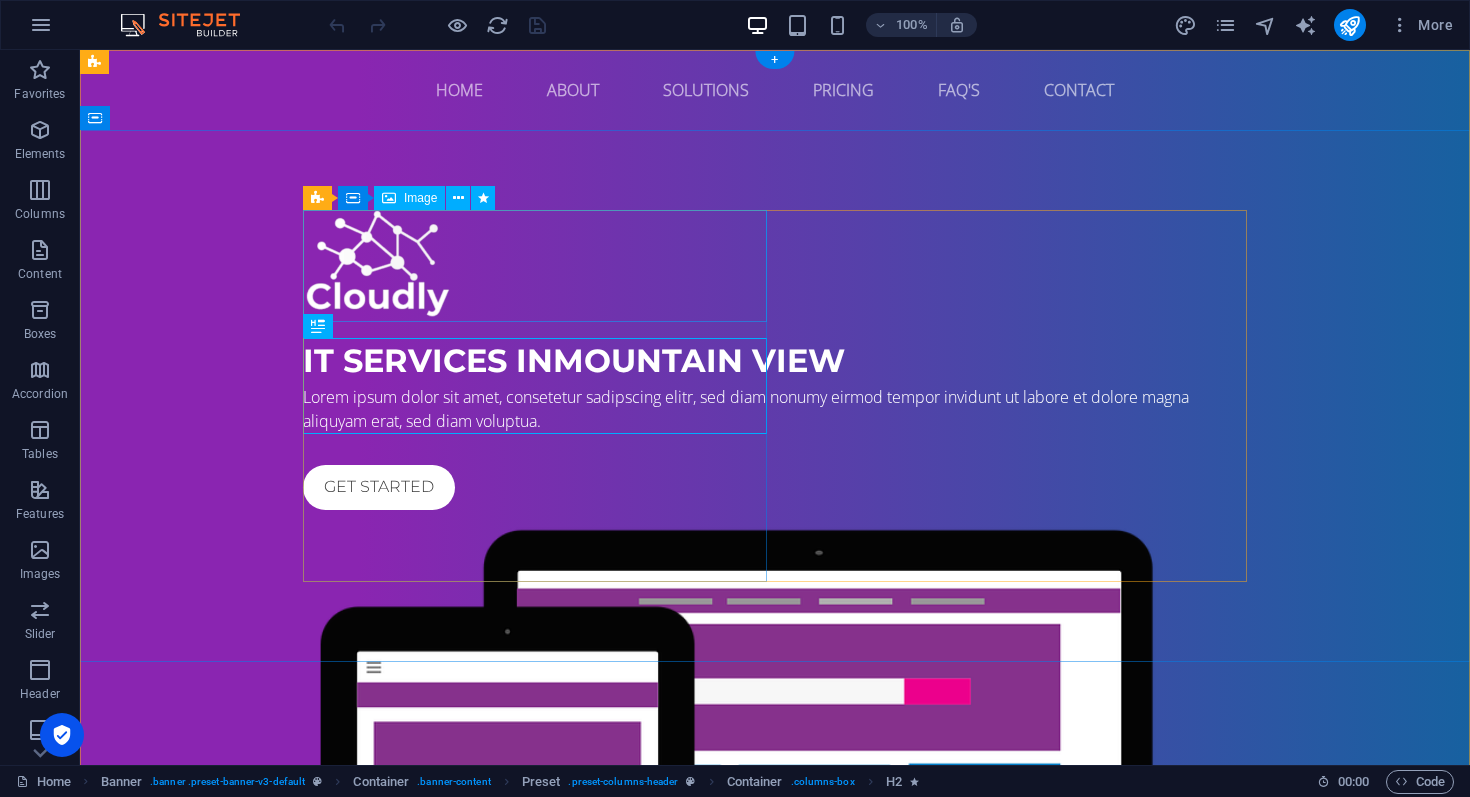 click at bounding box center [775, 265] 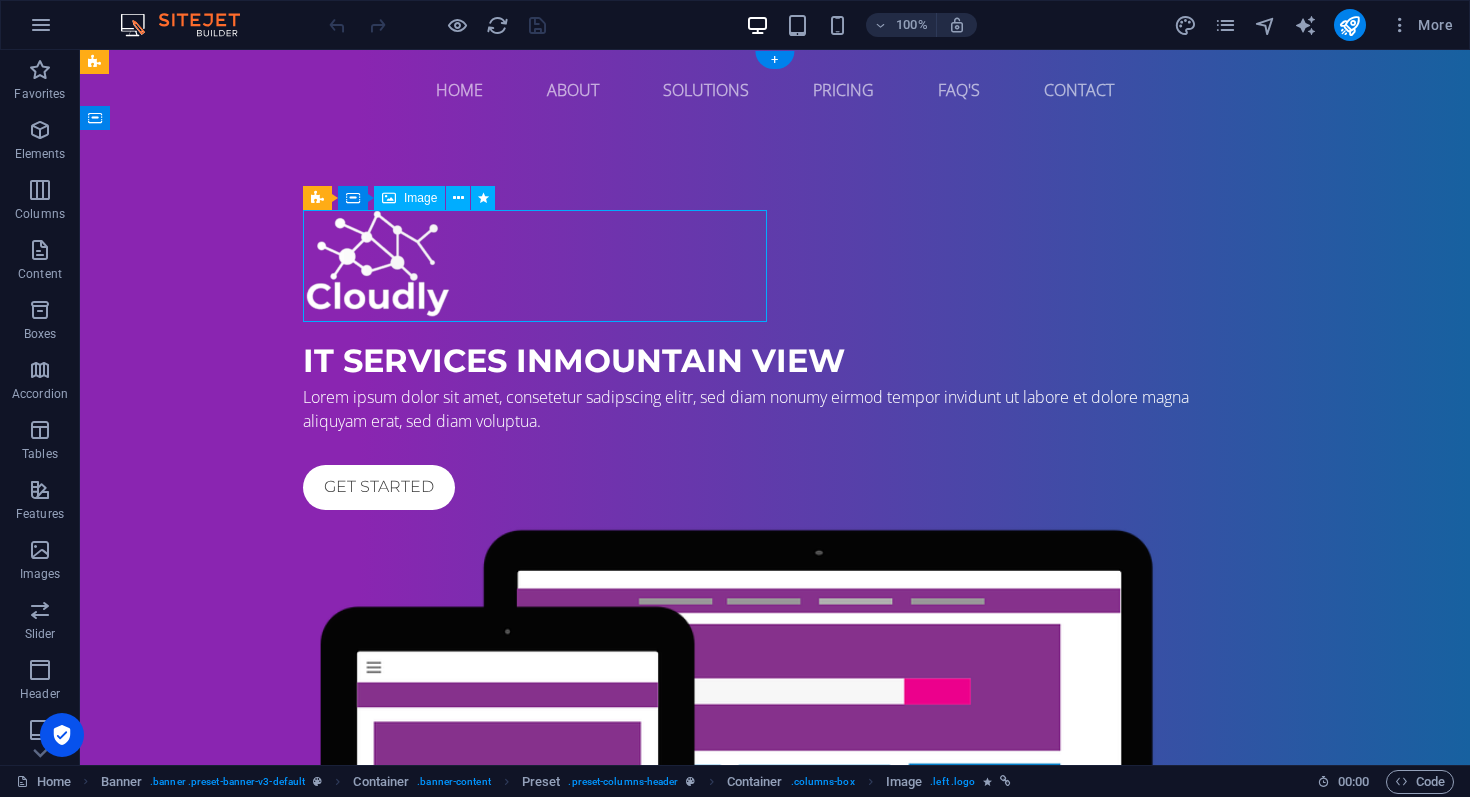 click at bounding box center [775, 265] 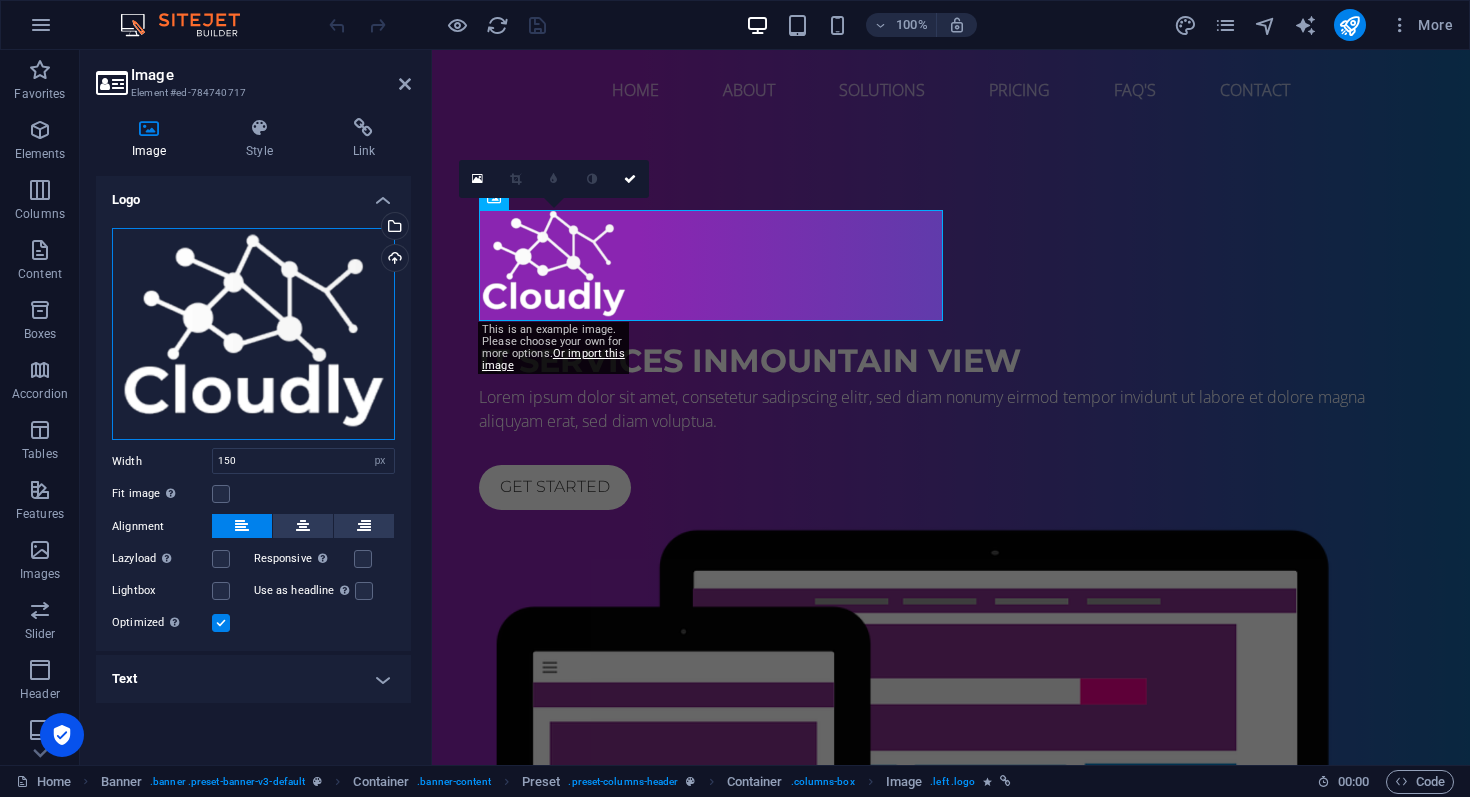 click on "Drag files here, click to choose files or select files from Files or our free stock photos & videos" at bounding box center [253, 334] 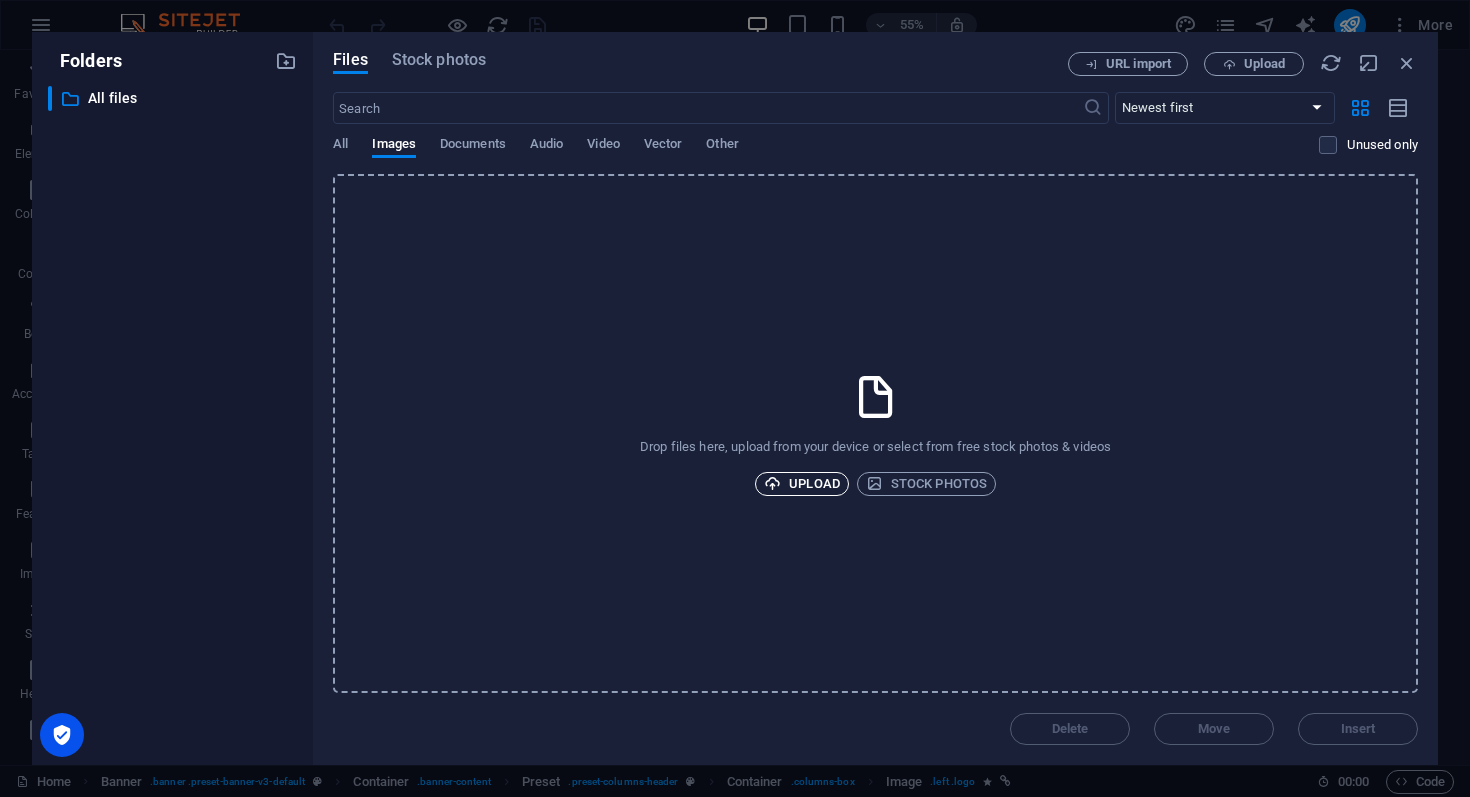 click on "Upload" at bounding box center [802, 484] 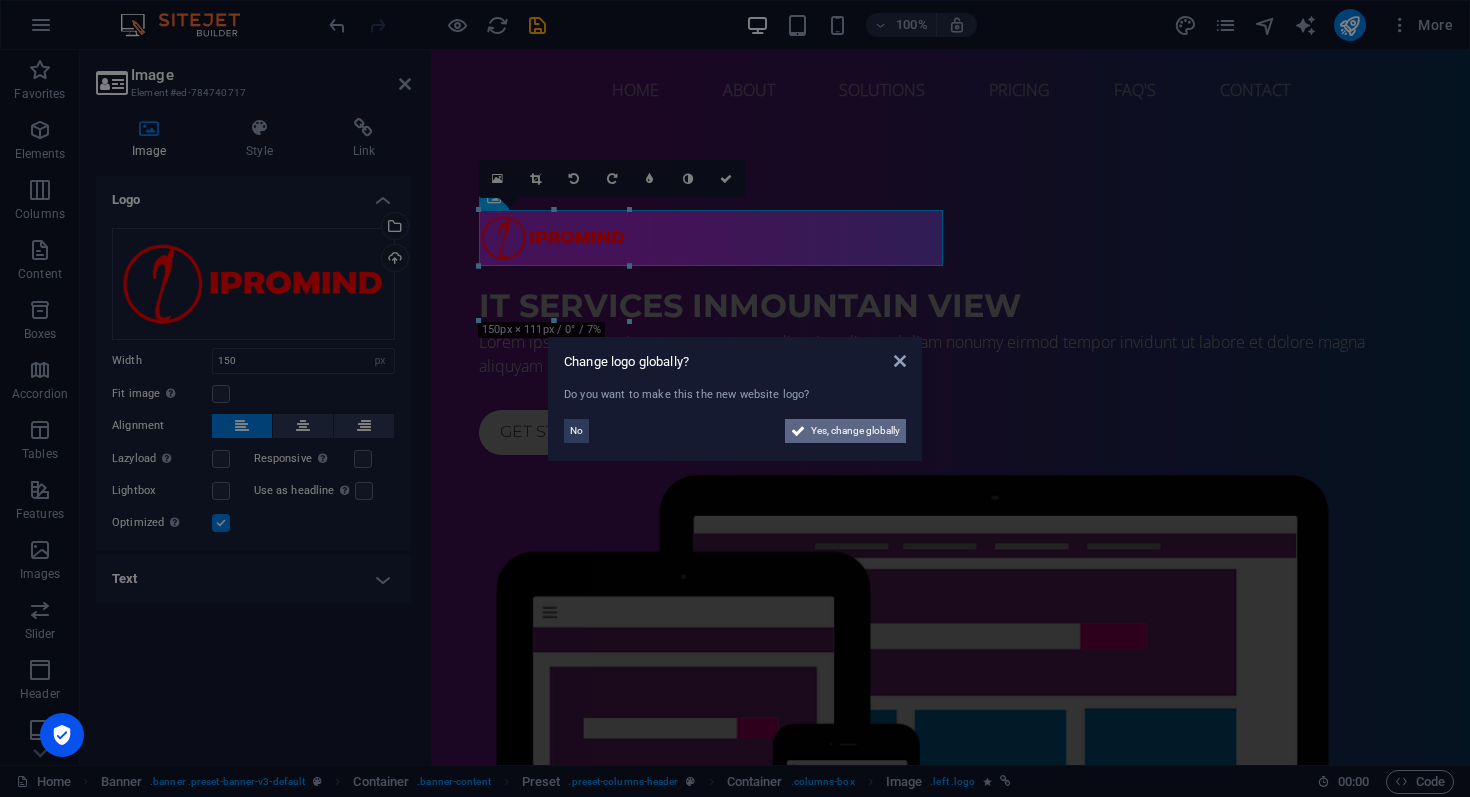 click on "Yes, change globally" at bounding box center [855, 431] 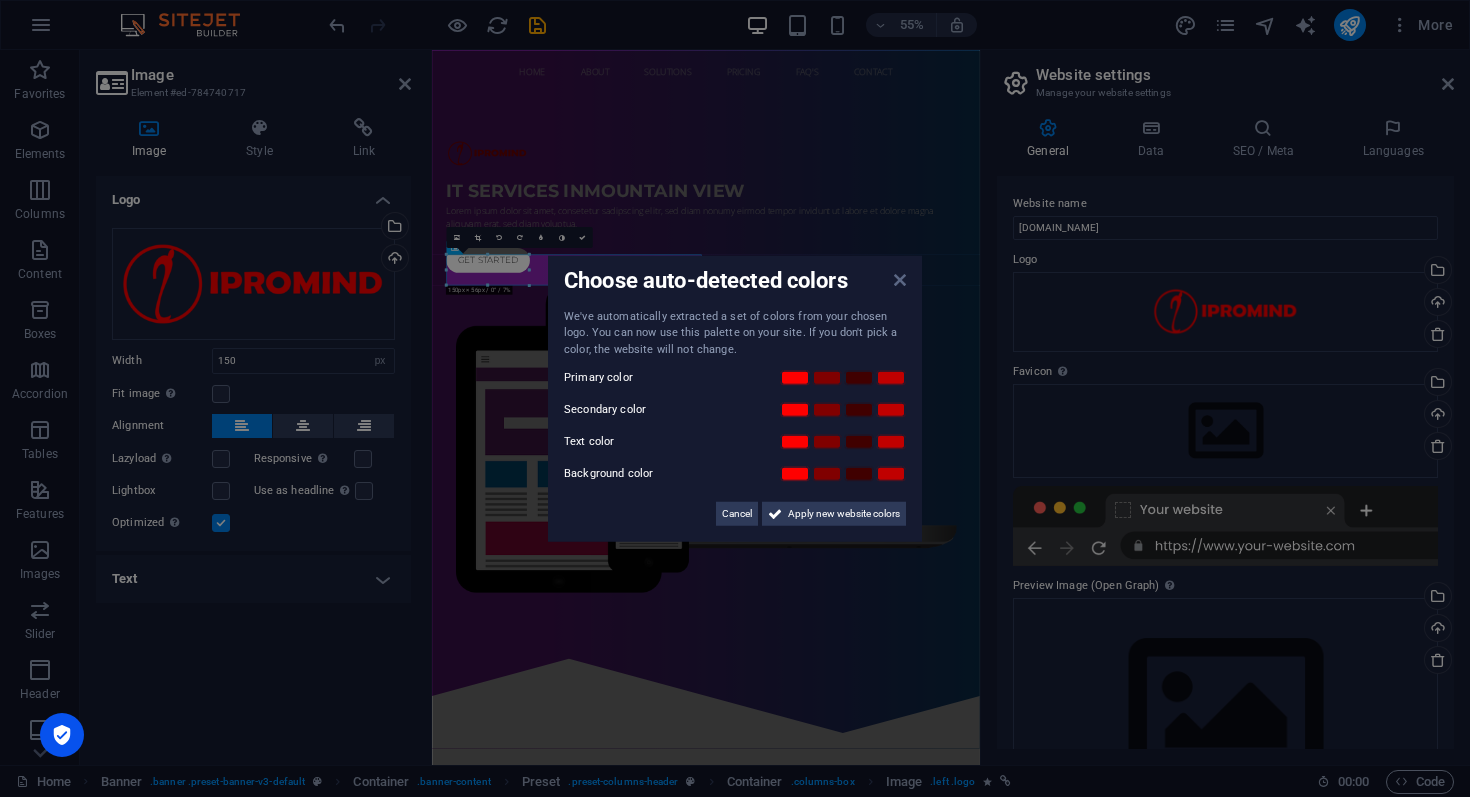 click at bounding box center (900, 279) 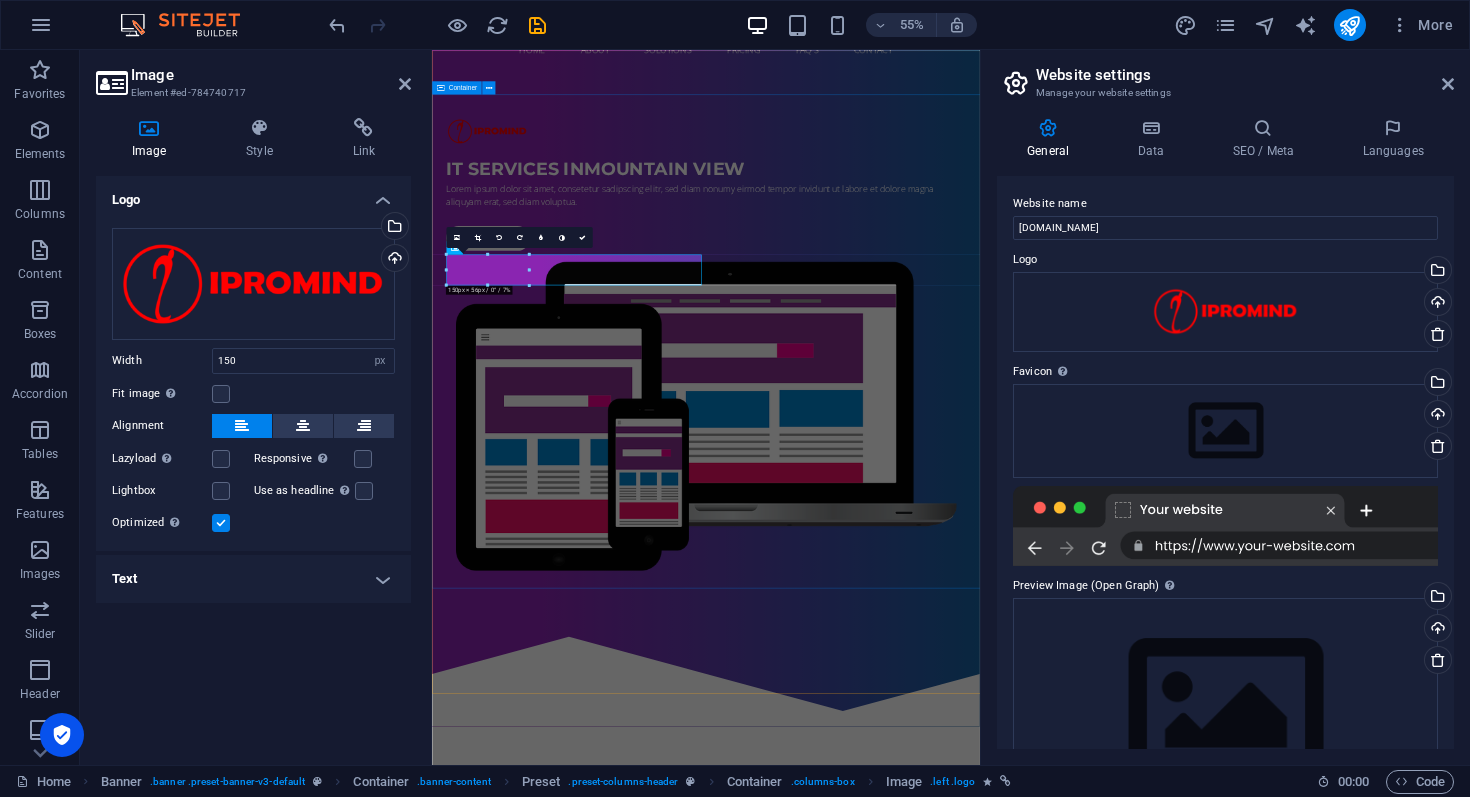 scroll, scrollTop: 0, scrollLeft: 0, axis: both 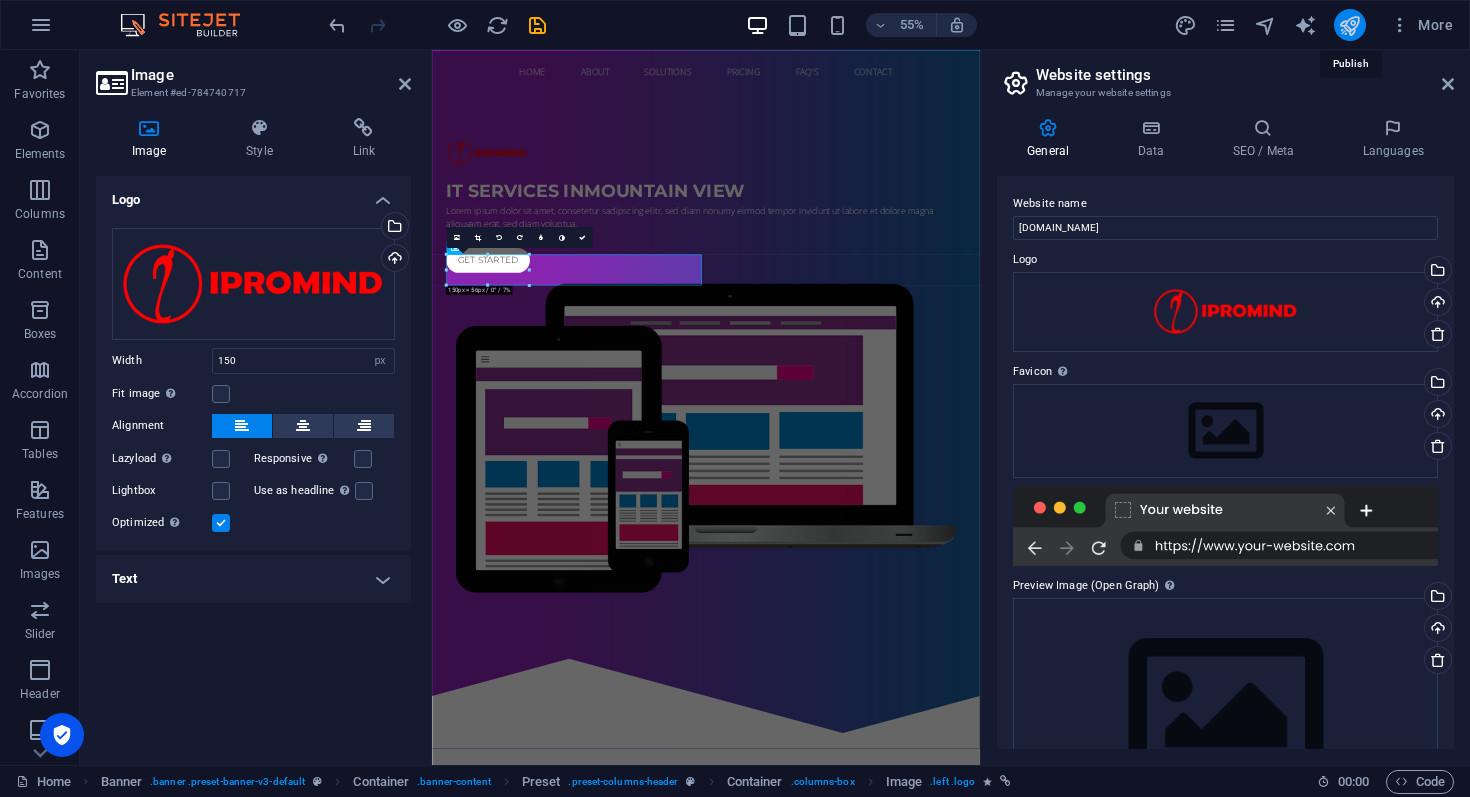 click at bounding box center [1349, 25] 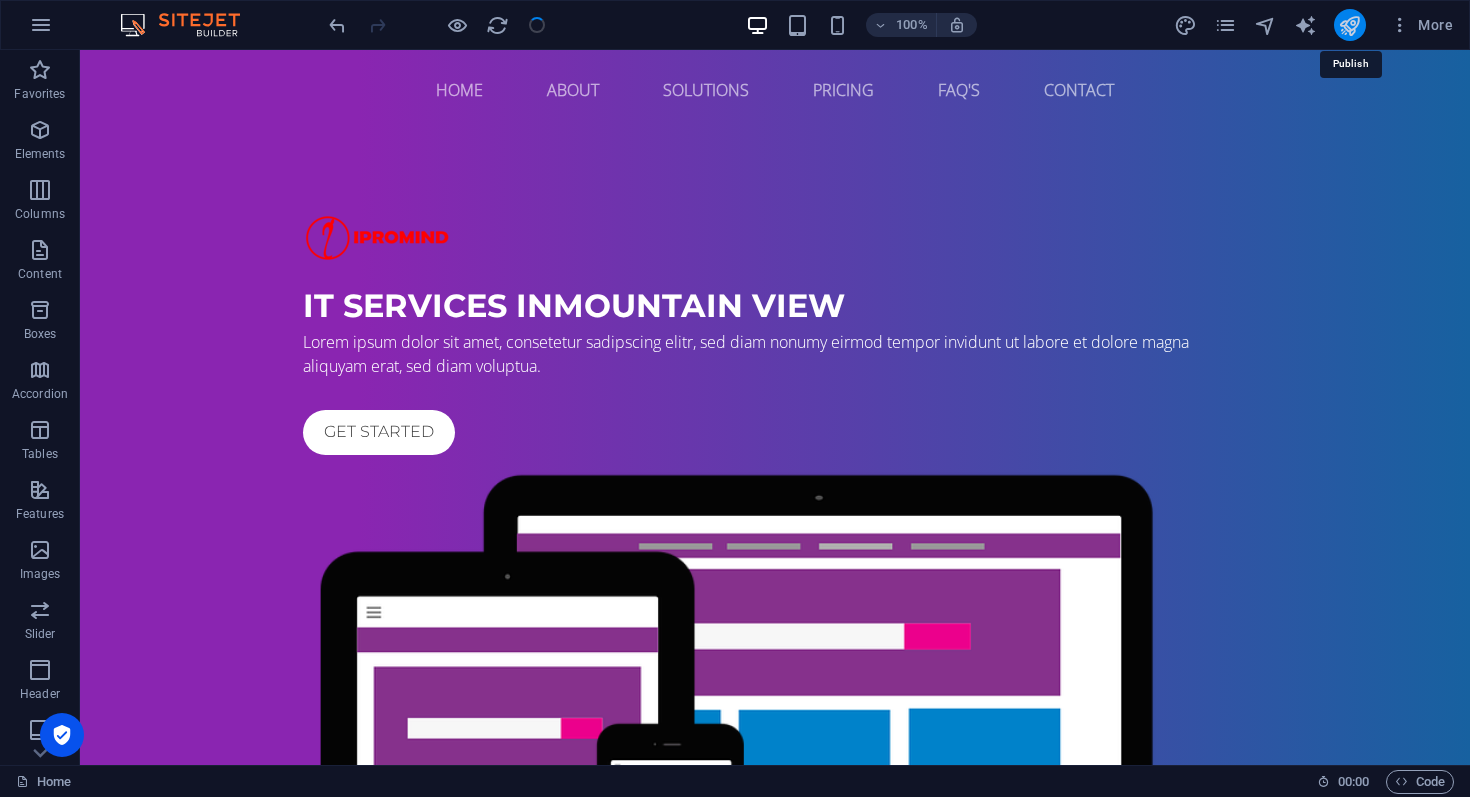 click at bounding box center (1349, 25) 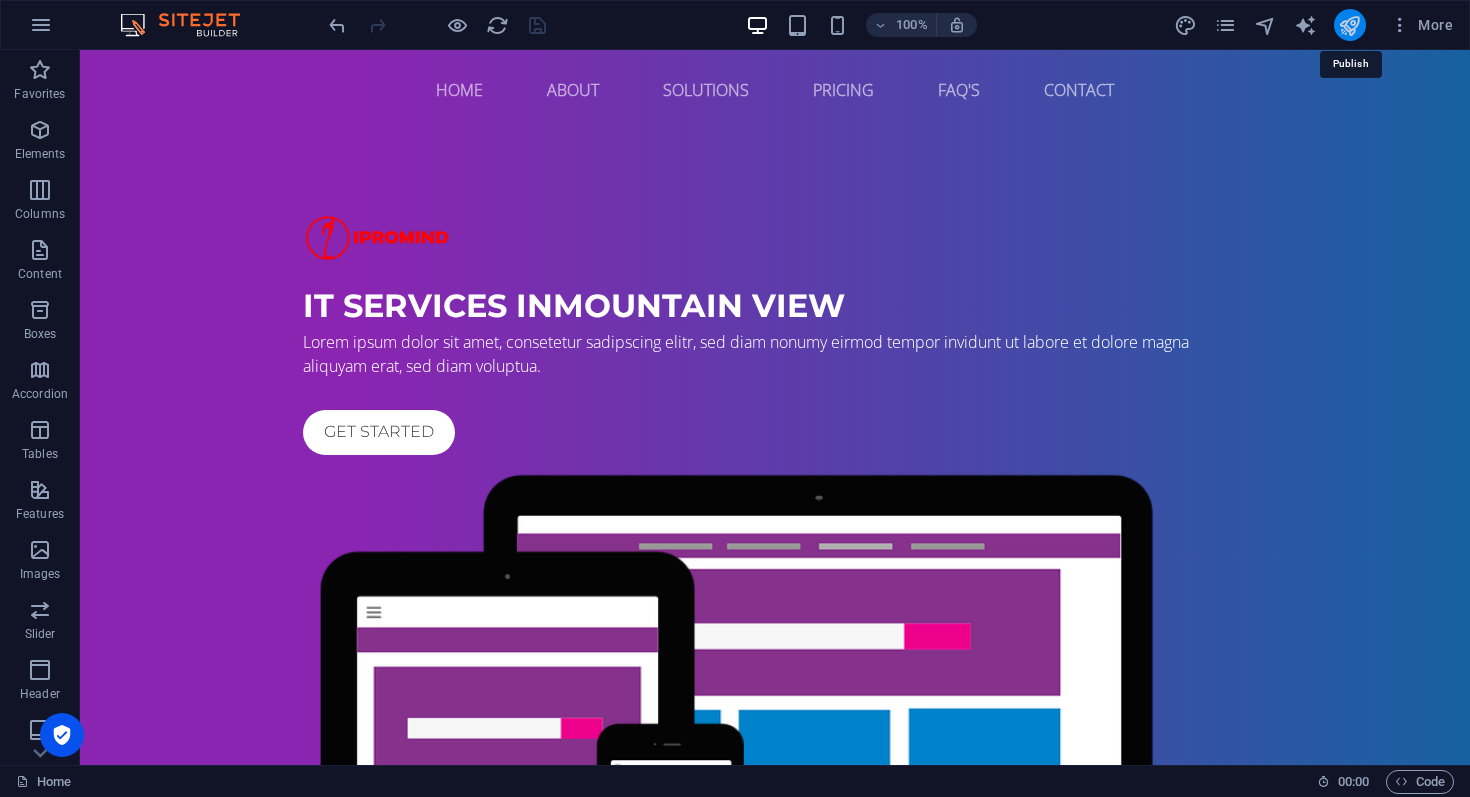 click at bounding box center [1349, 25] 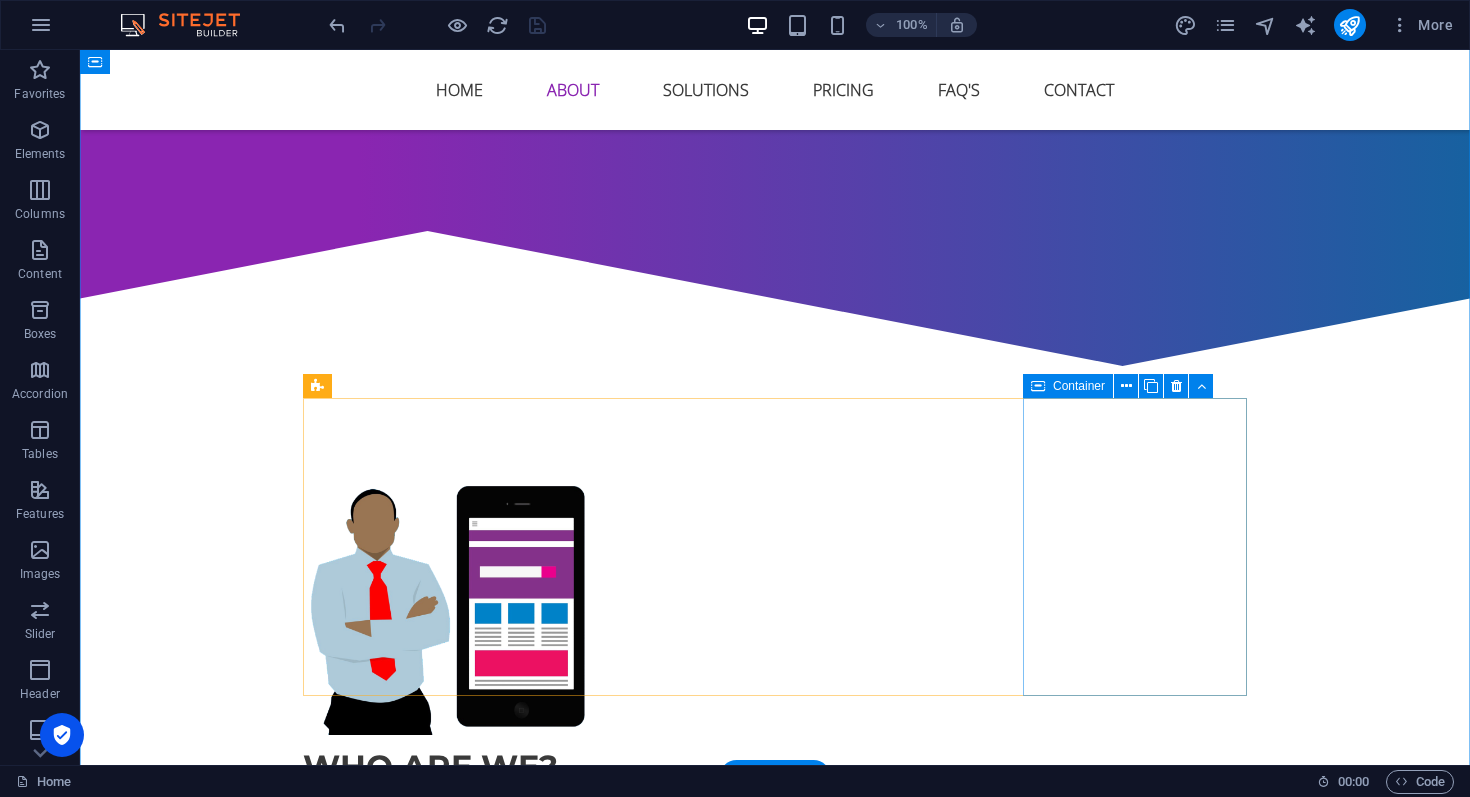 scroll, scrollTop: 933, scrollLeft: 0, axis: vertical 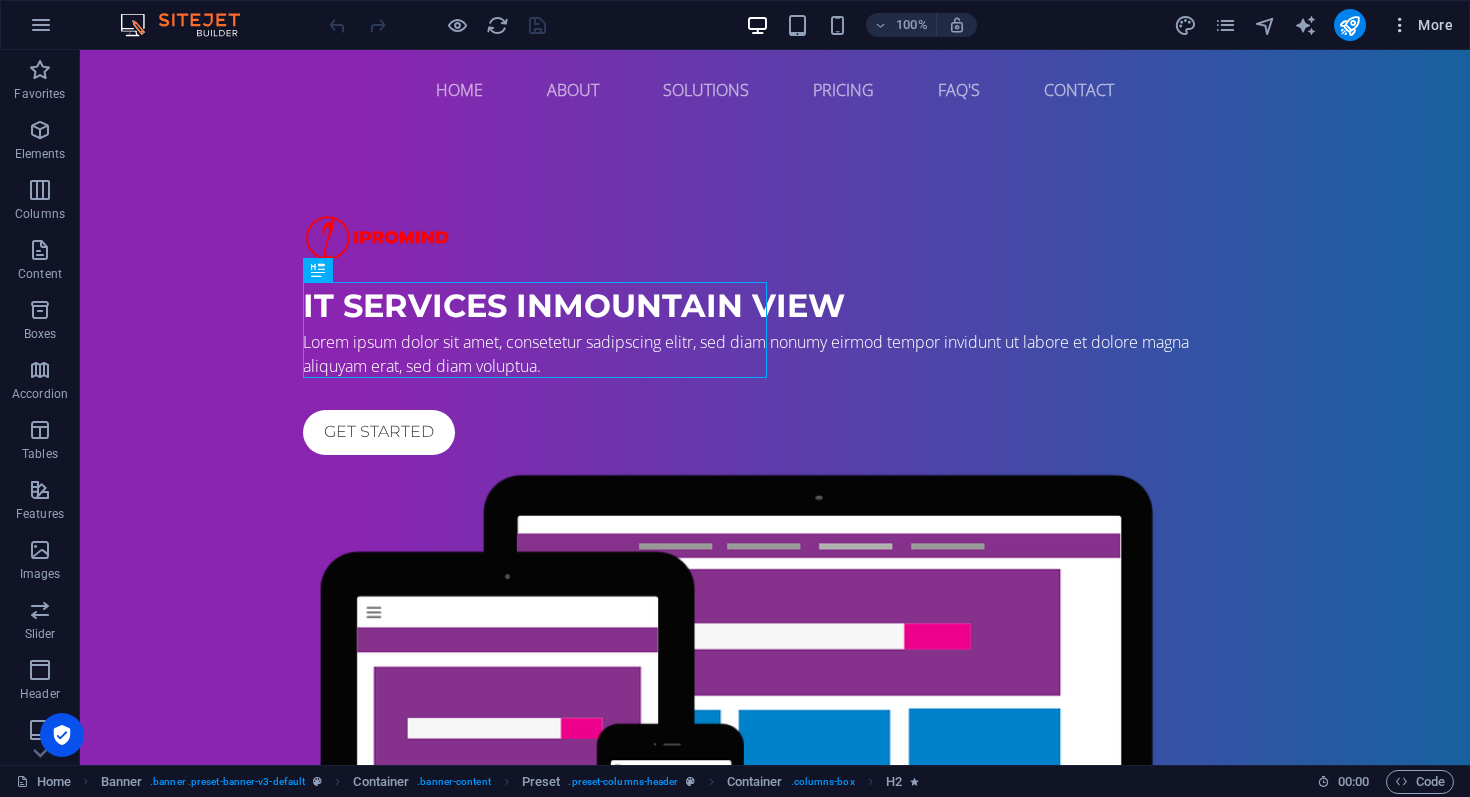 click on "More" at bounding box center [1421, 25] 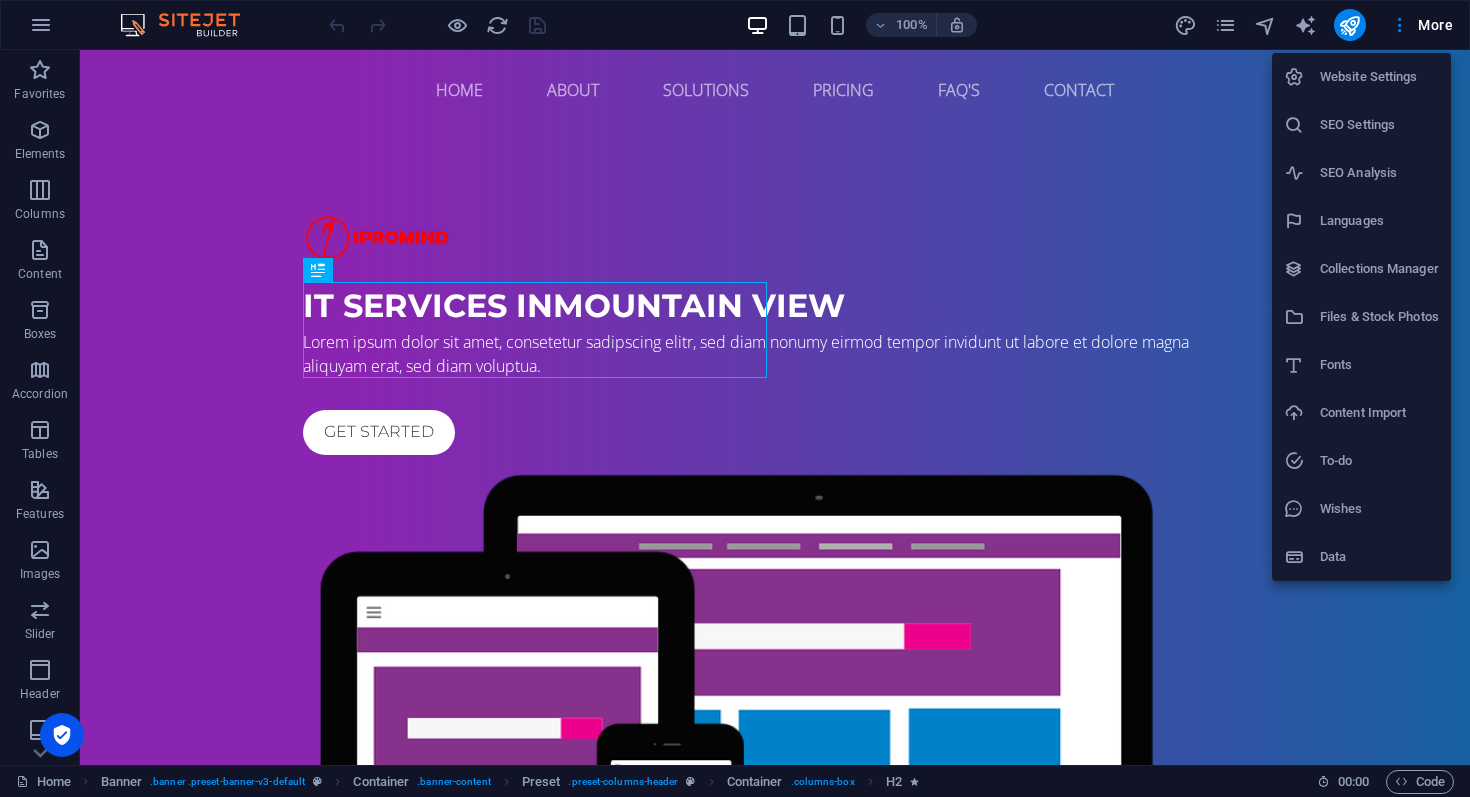 click on "Website Settings" at bounding box center [1379, 77] 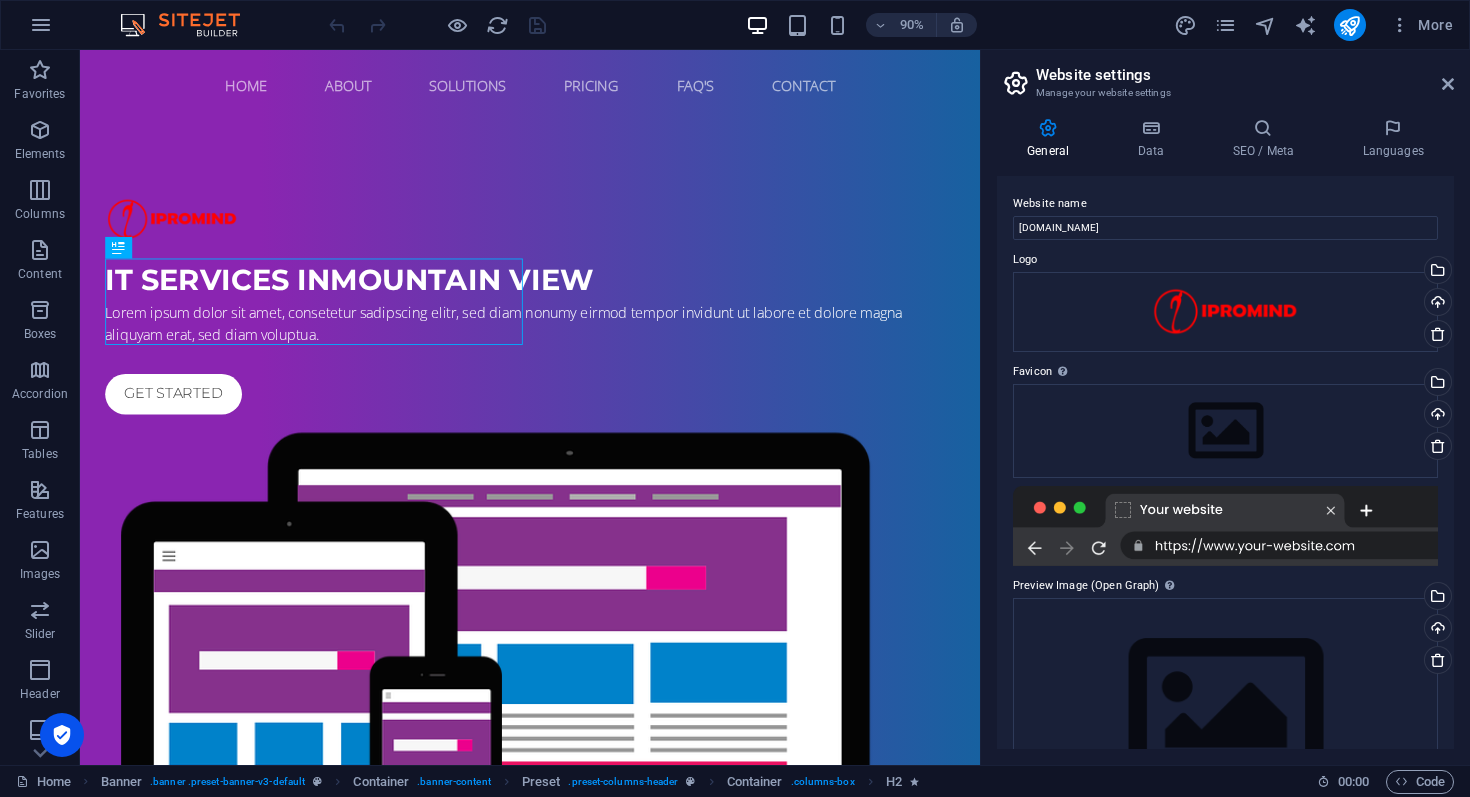 scroll, scrollTop: 94, scrollLeft: 0, axis: vertical 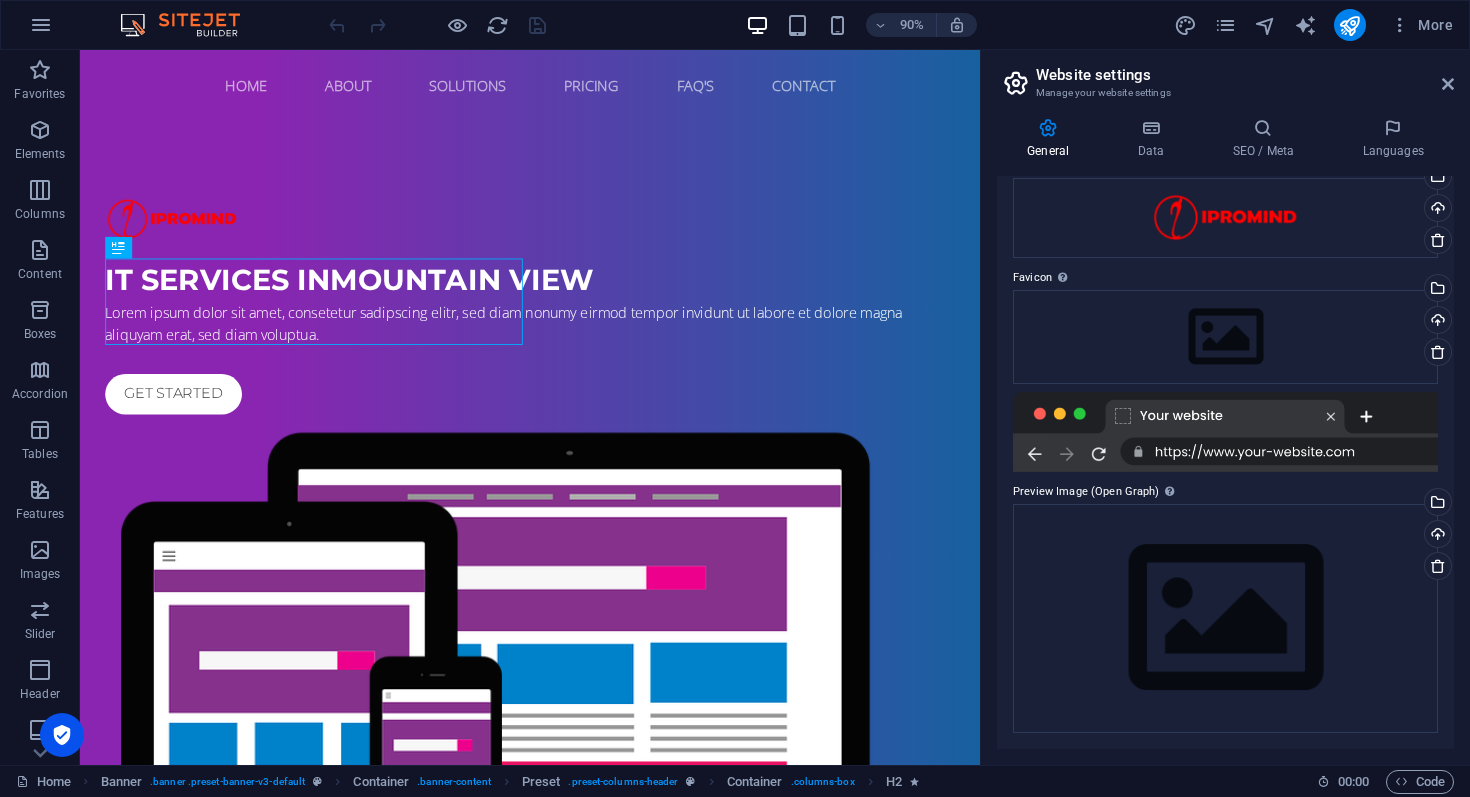 click at bounding box center [1225, 432] 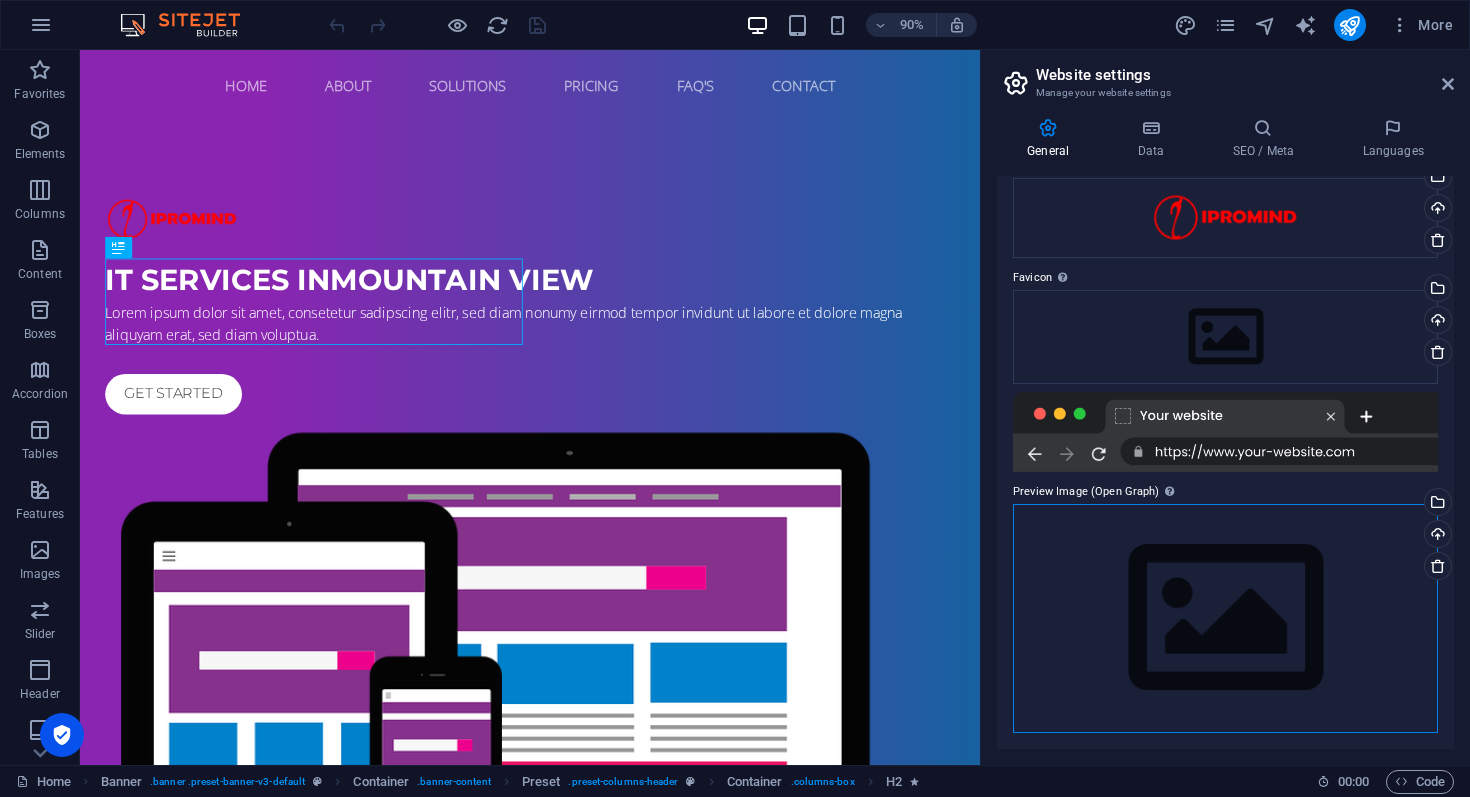 click on "Drag files here, click to choose files or select files from Files or our free stock photos & videos" at bounding box center (1225, 618) 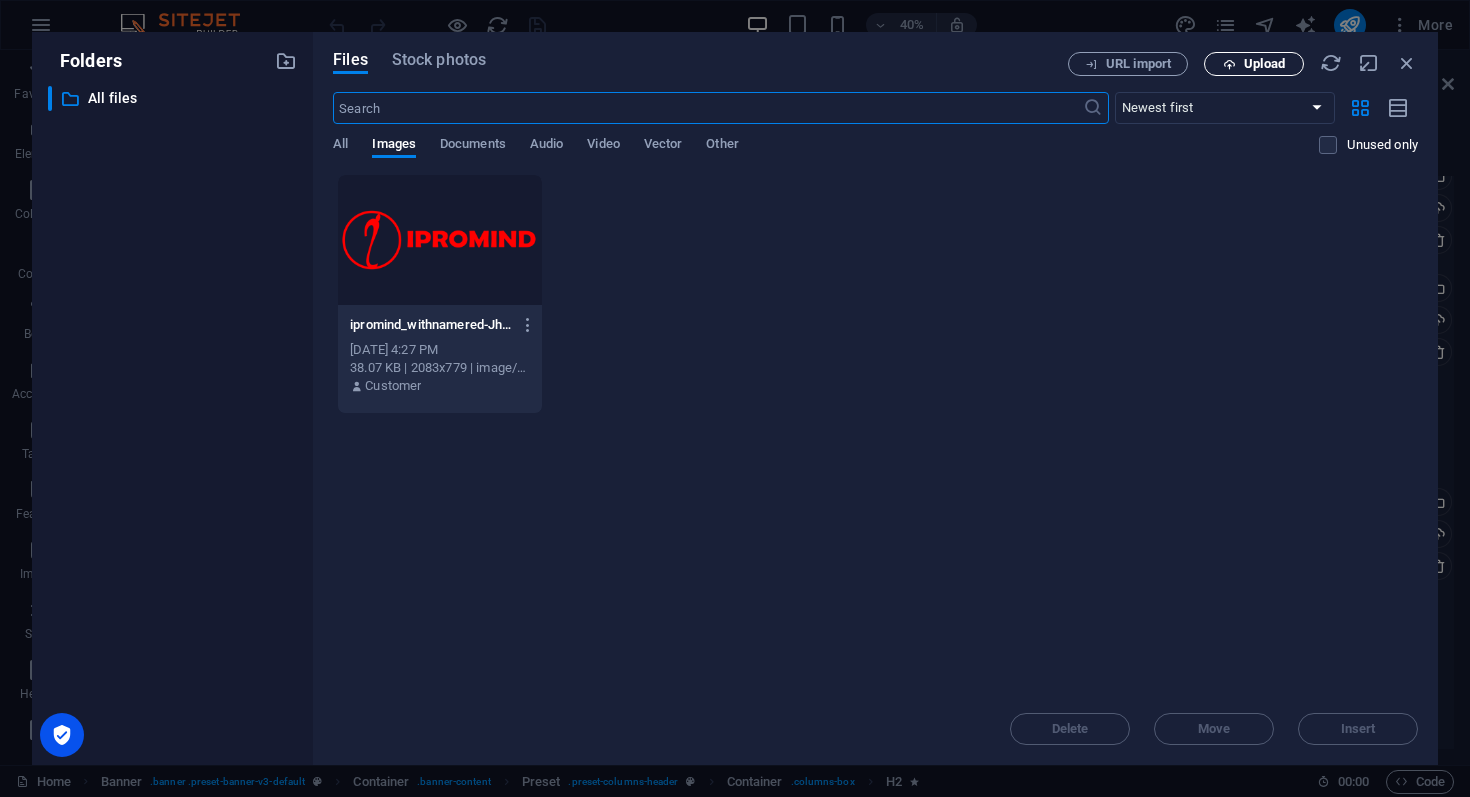 click on "Upload" at bounding box center (1254, 64) 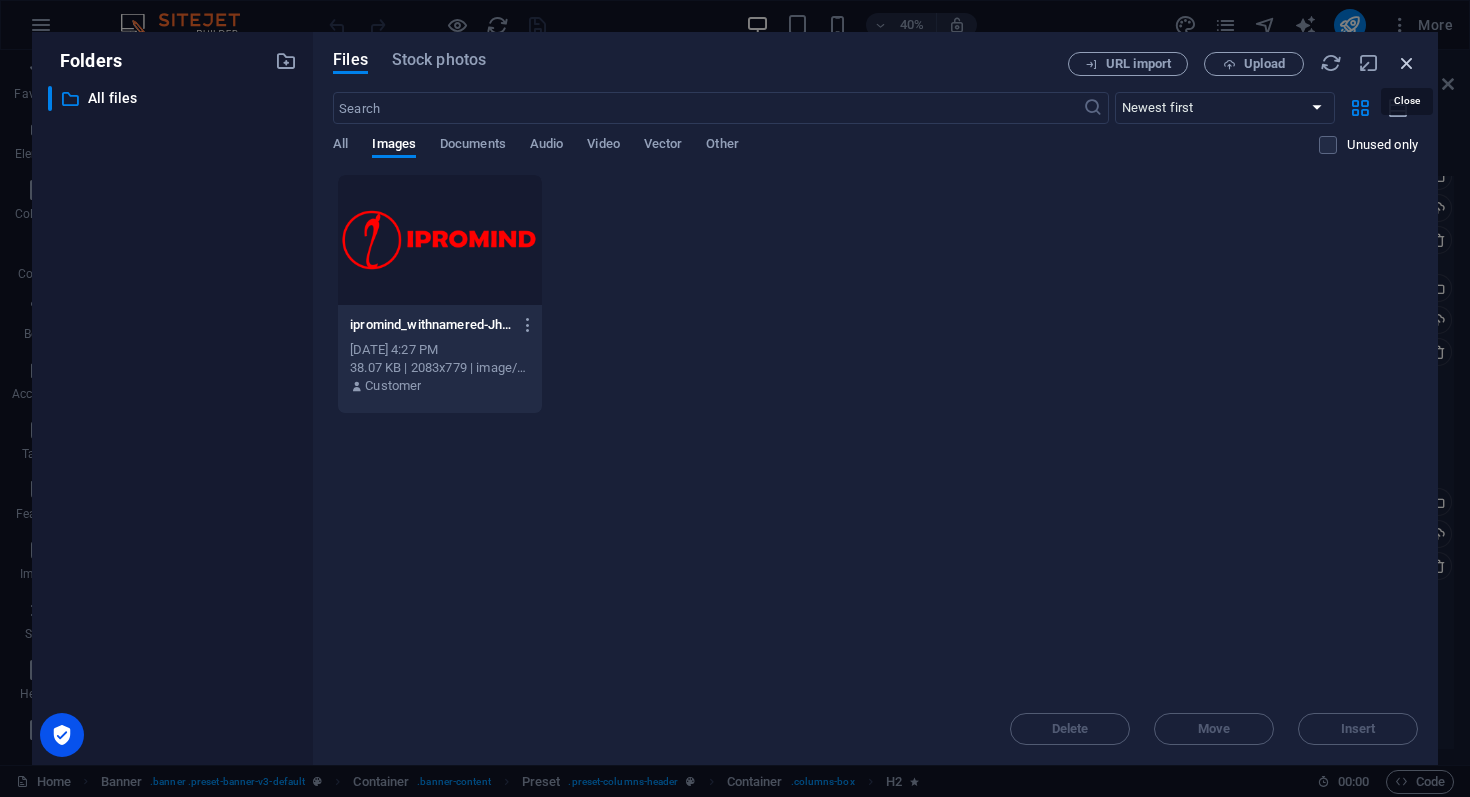click at bounding box center [1407, 63] 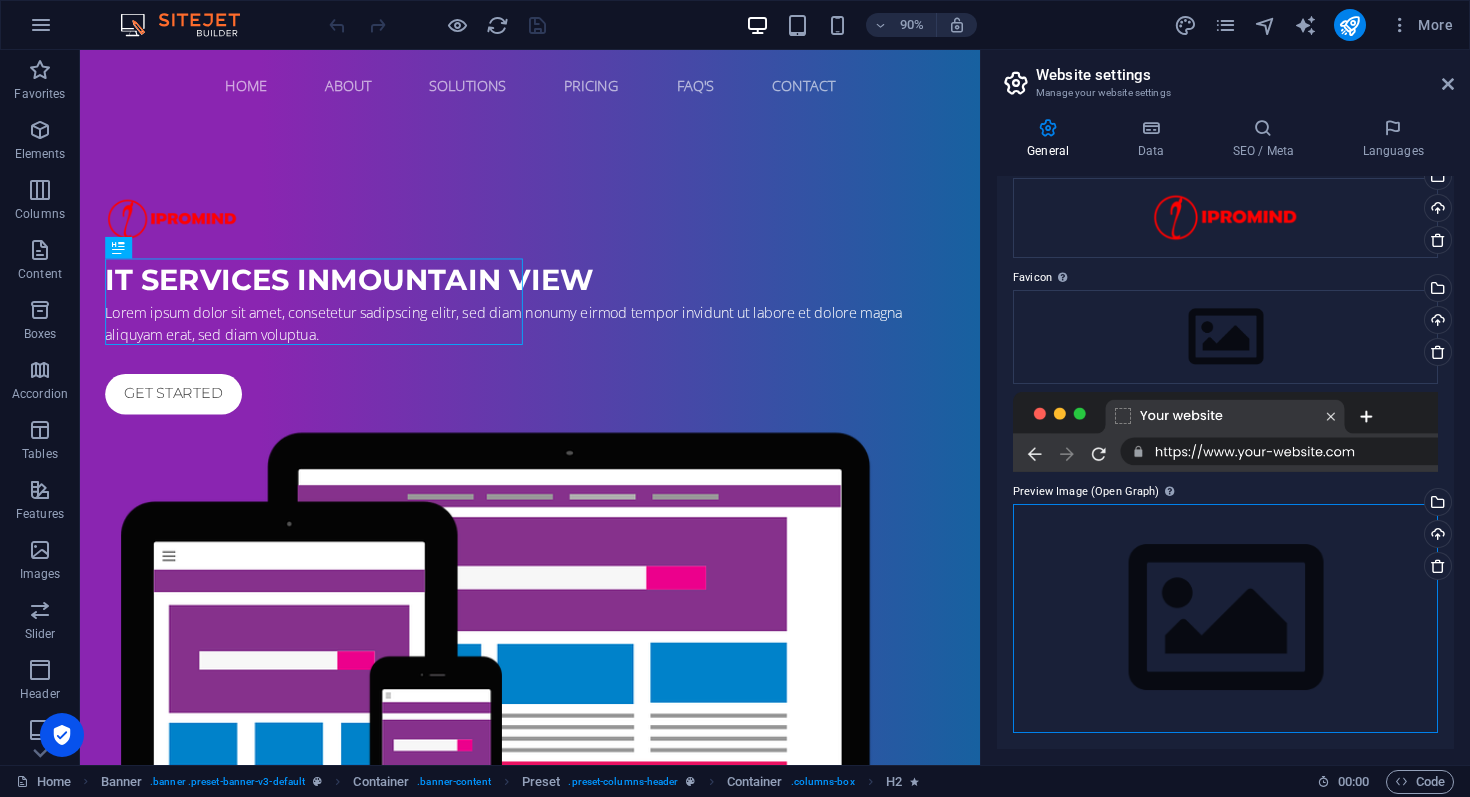 click on "Drag files here, click to choose files or select files from Files or our free stock photos & videos" at bounding box center [1225, 618] 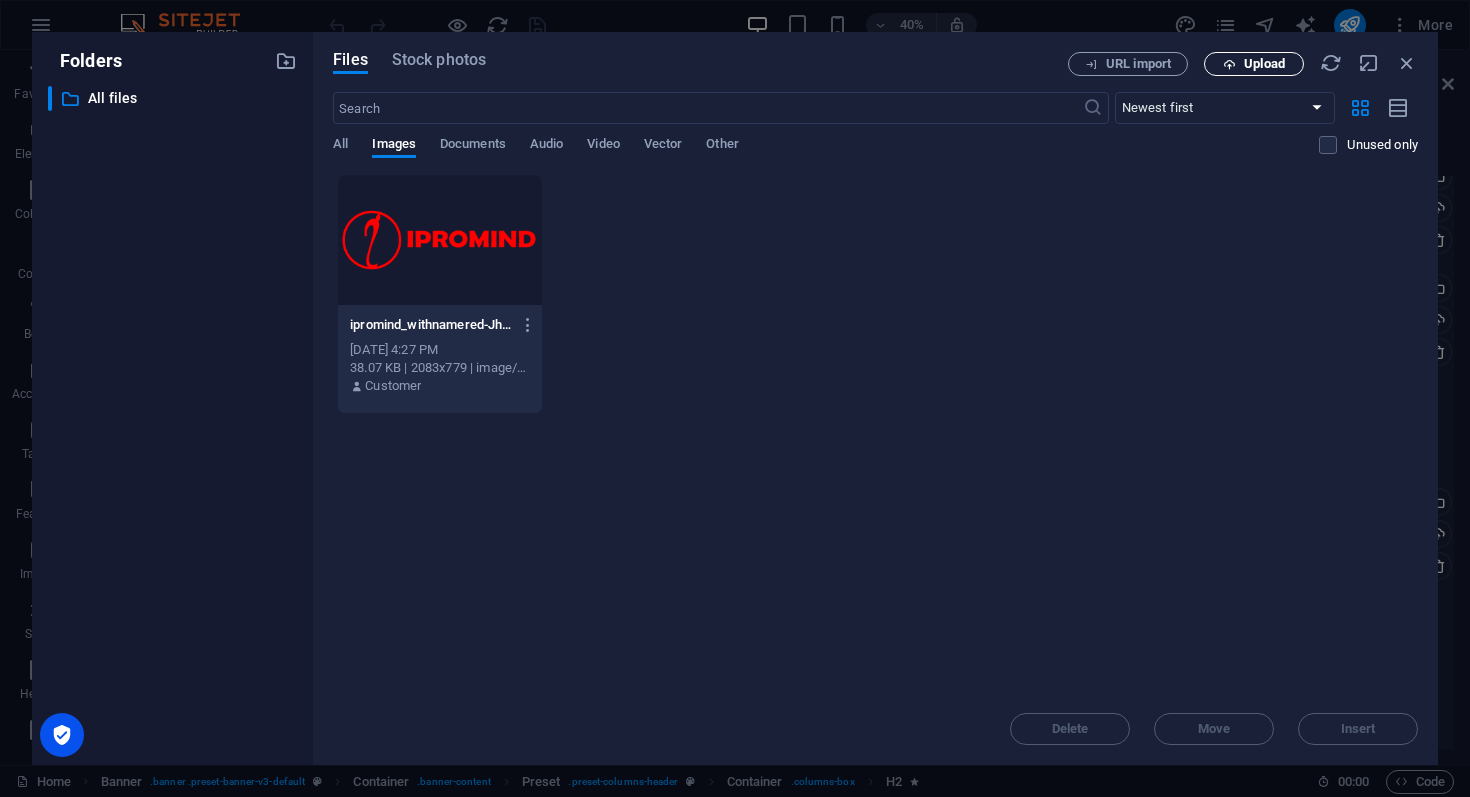 click on "Upload" at bounding box center [1254, 64] 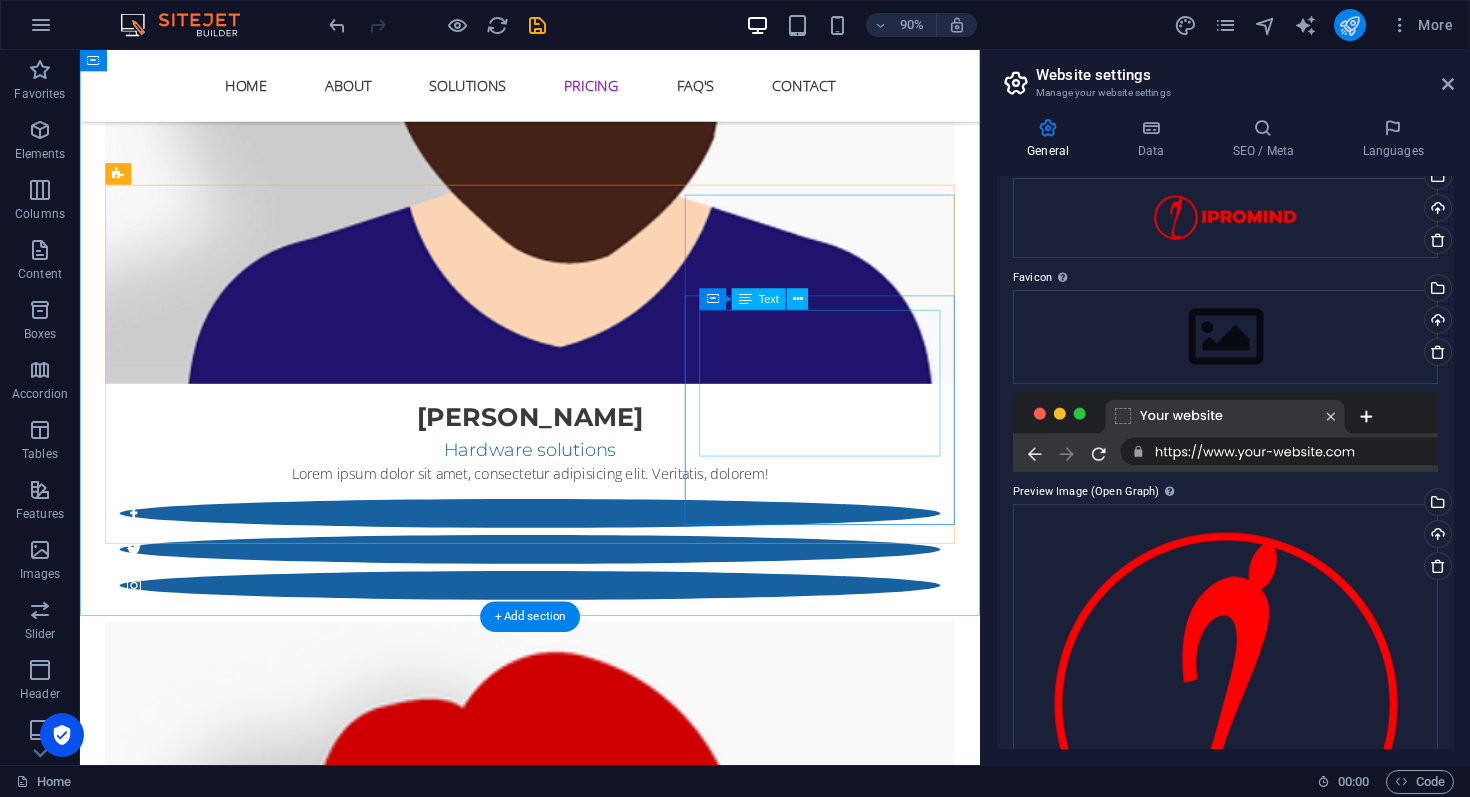 scroll, scrollTop: 4714, scrollLeft: 0, axis: vertical 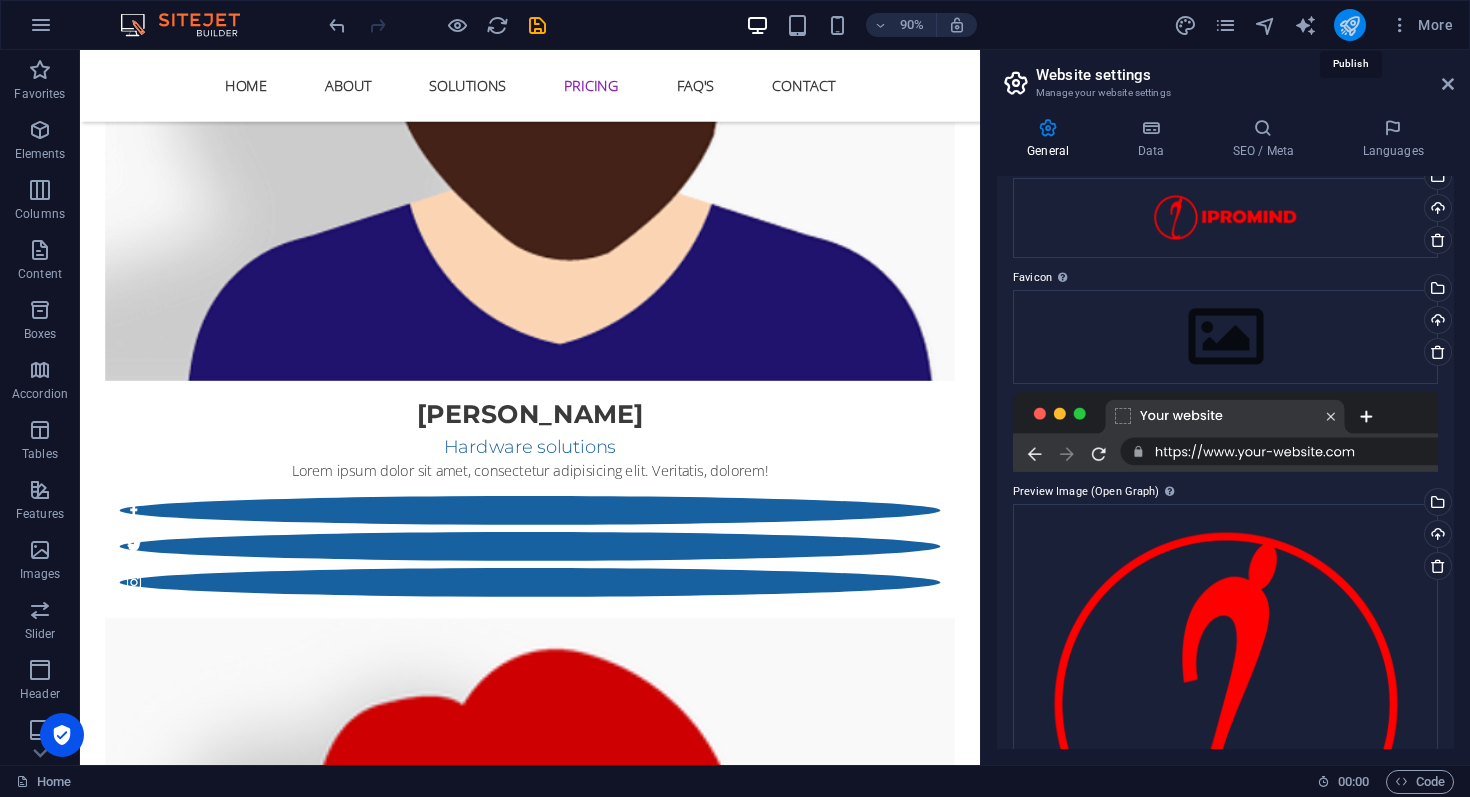 click at bounding box center (1349, 25) 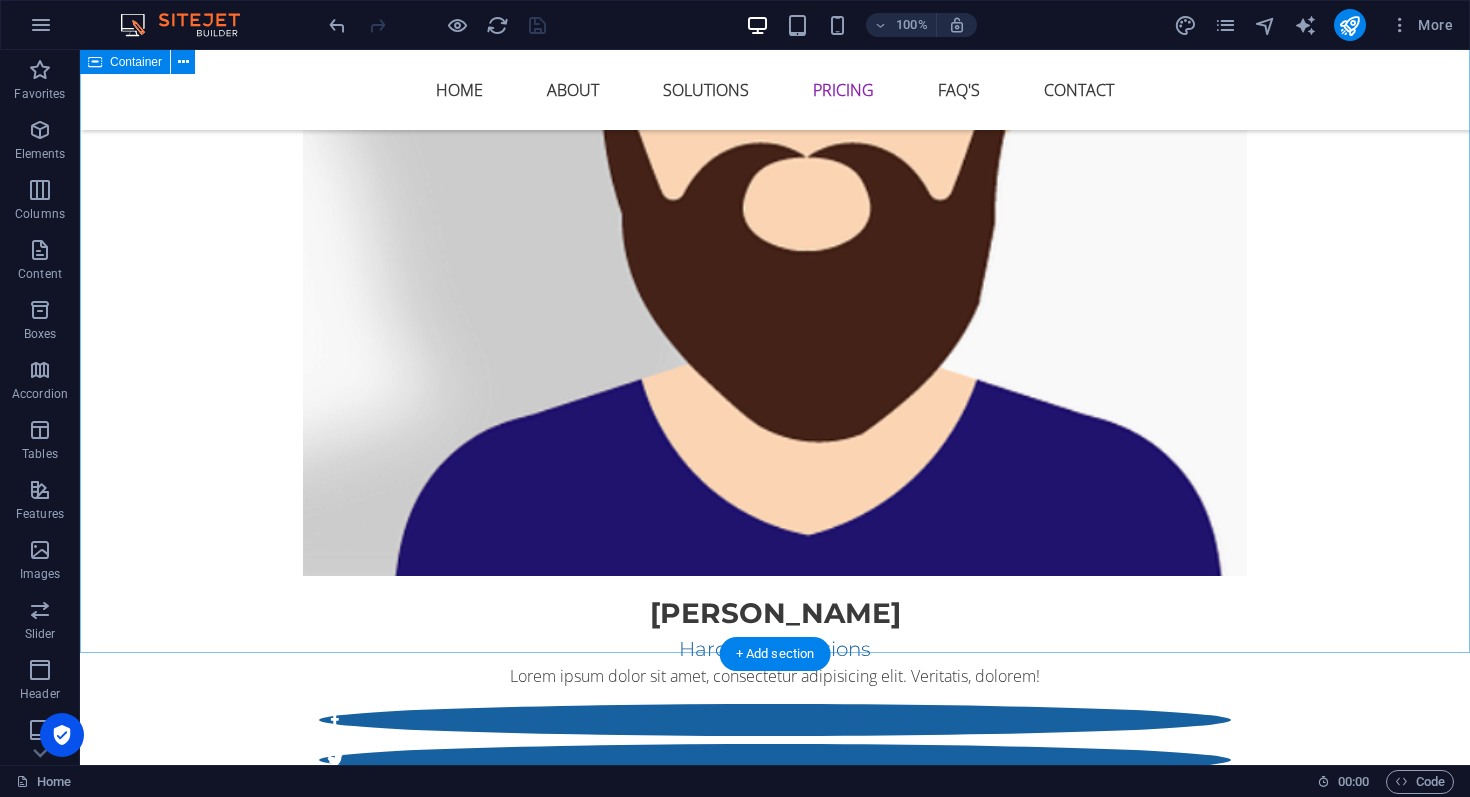 scroll, scrollTop: 5185, scrollLeft: 0, axis: vertical 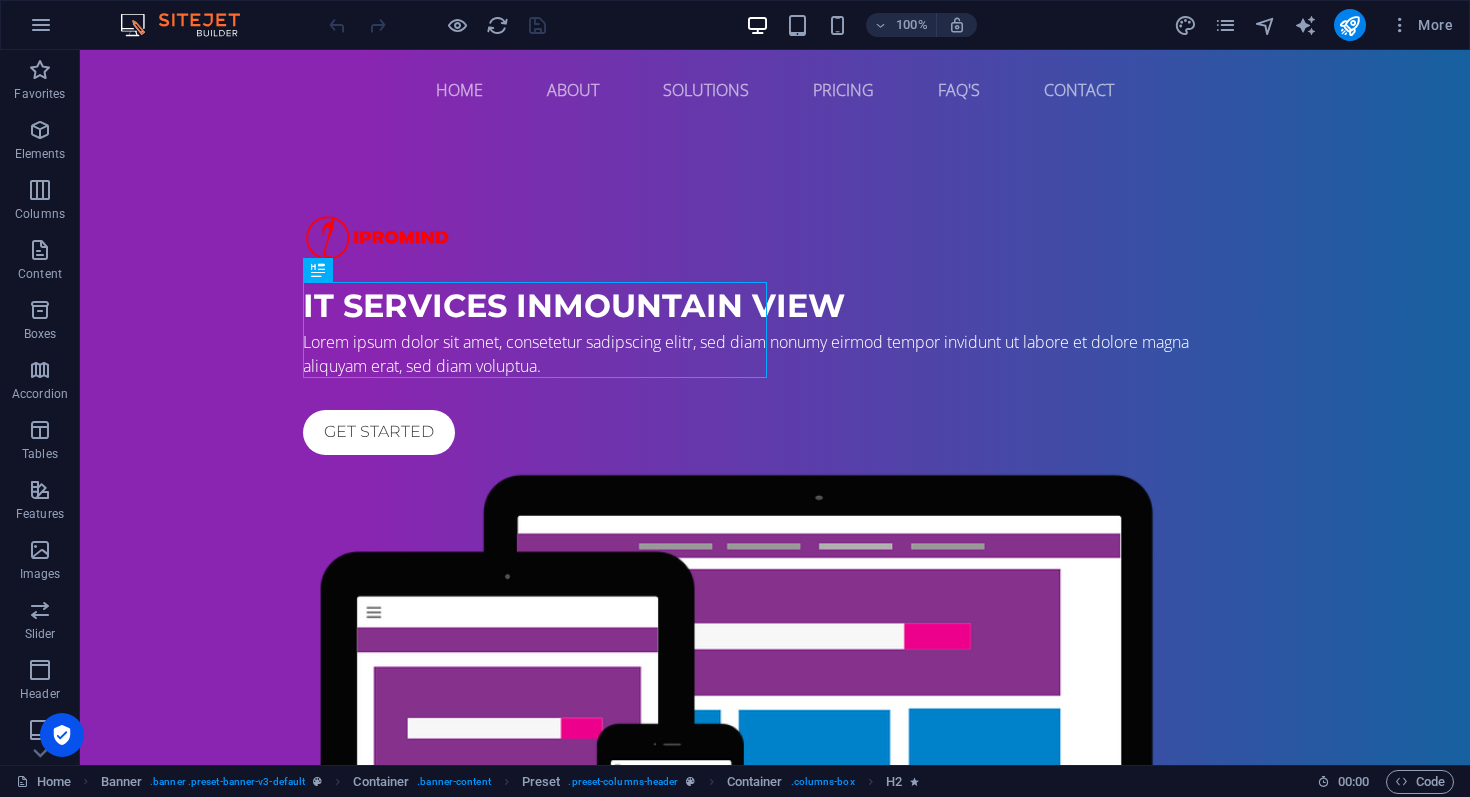 click on "More" at bounding box center [1317, 25] 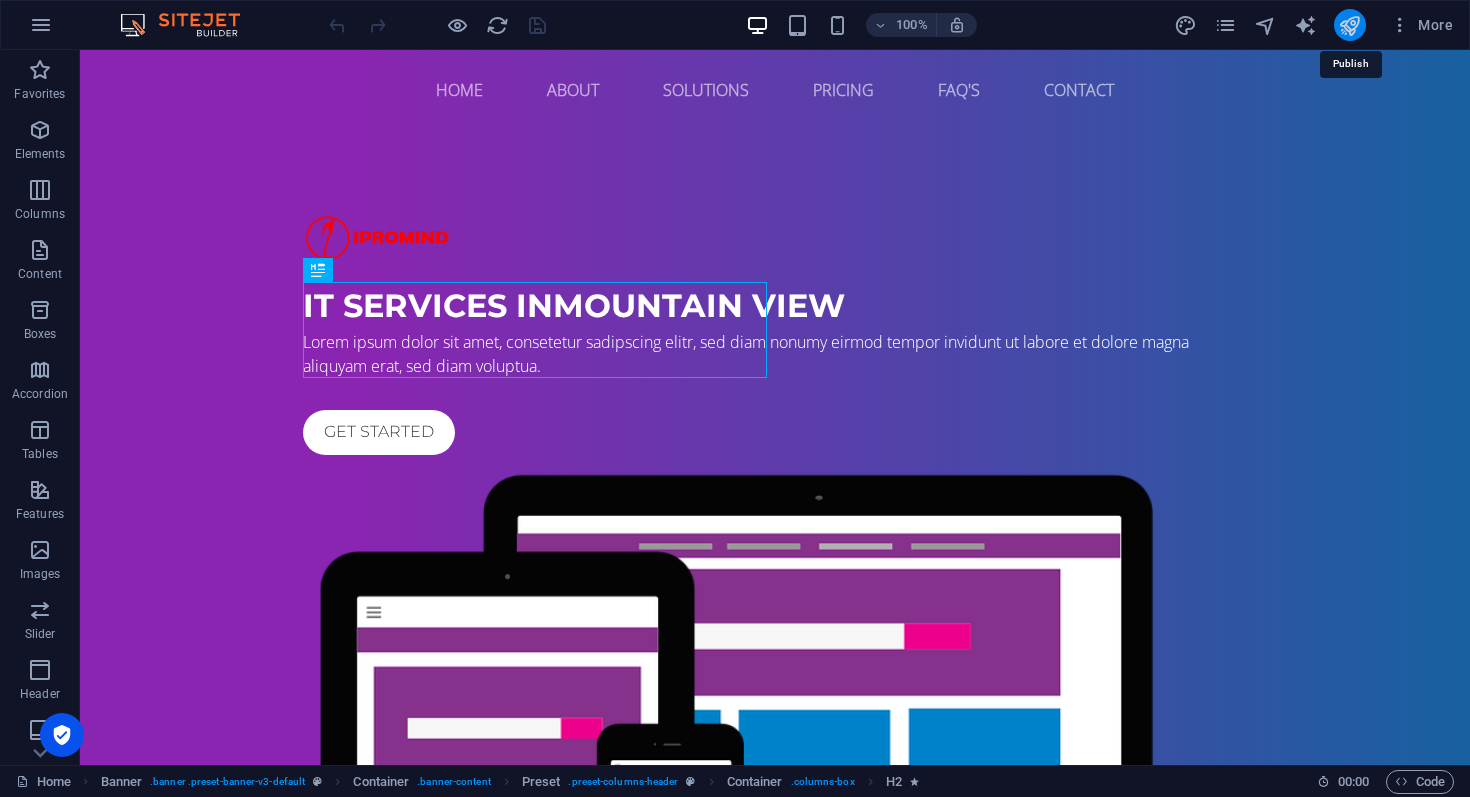 click at bounding box center (1349, 25) 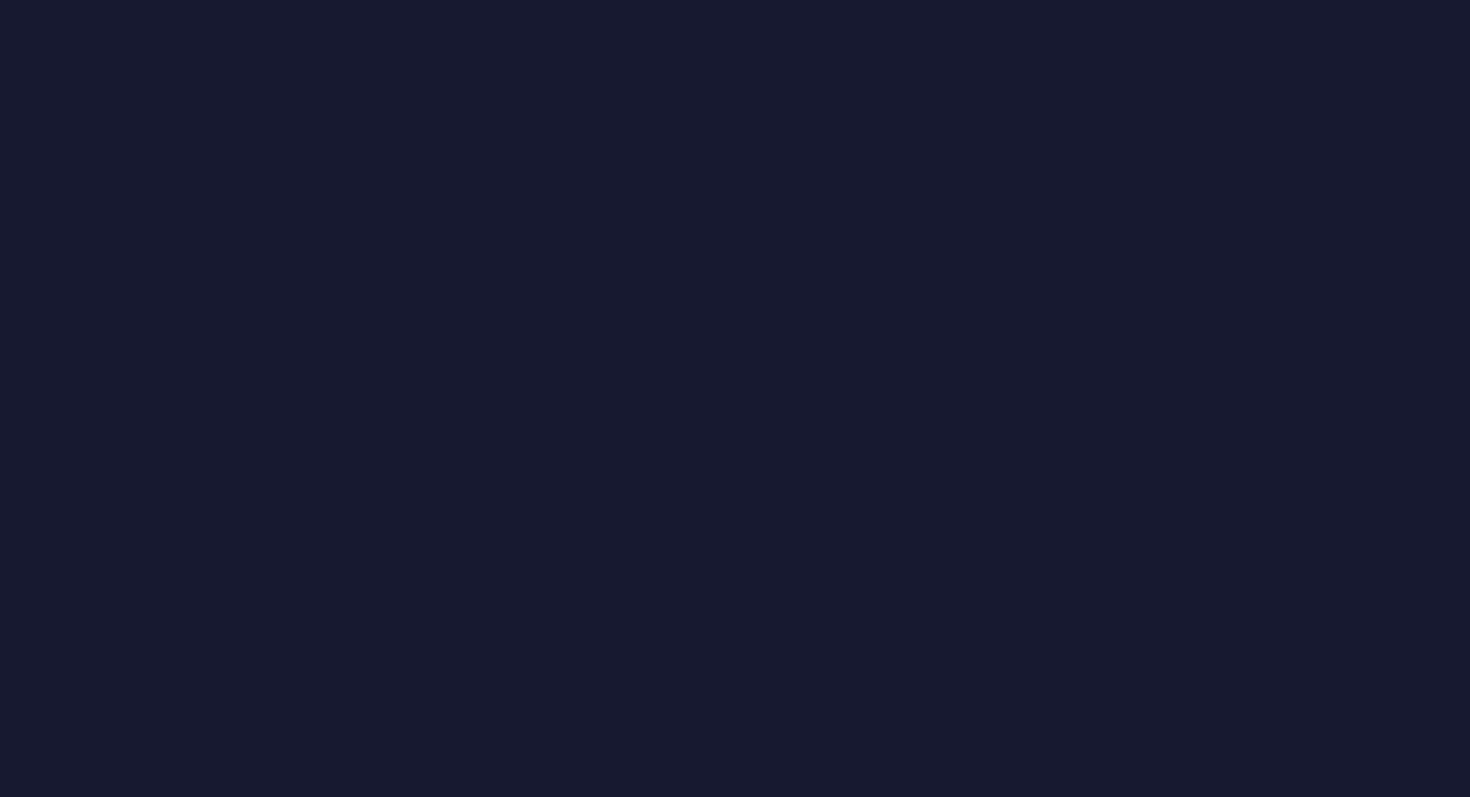 scroll, scrollTop: 0, scrollLeft: 0, axis: both 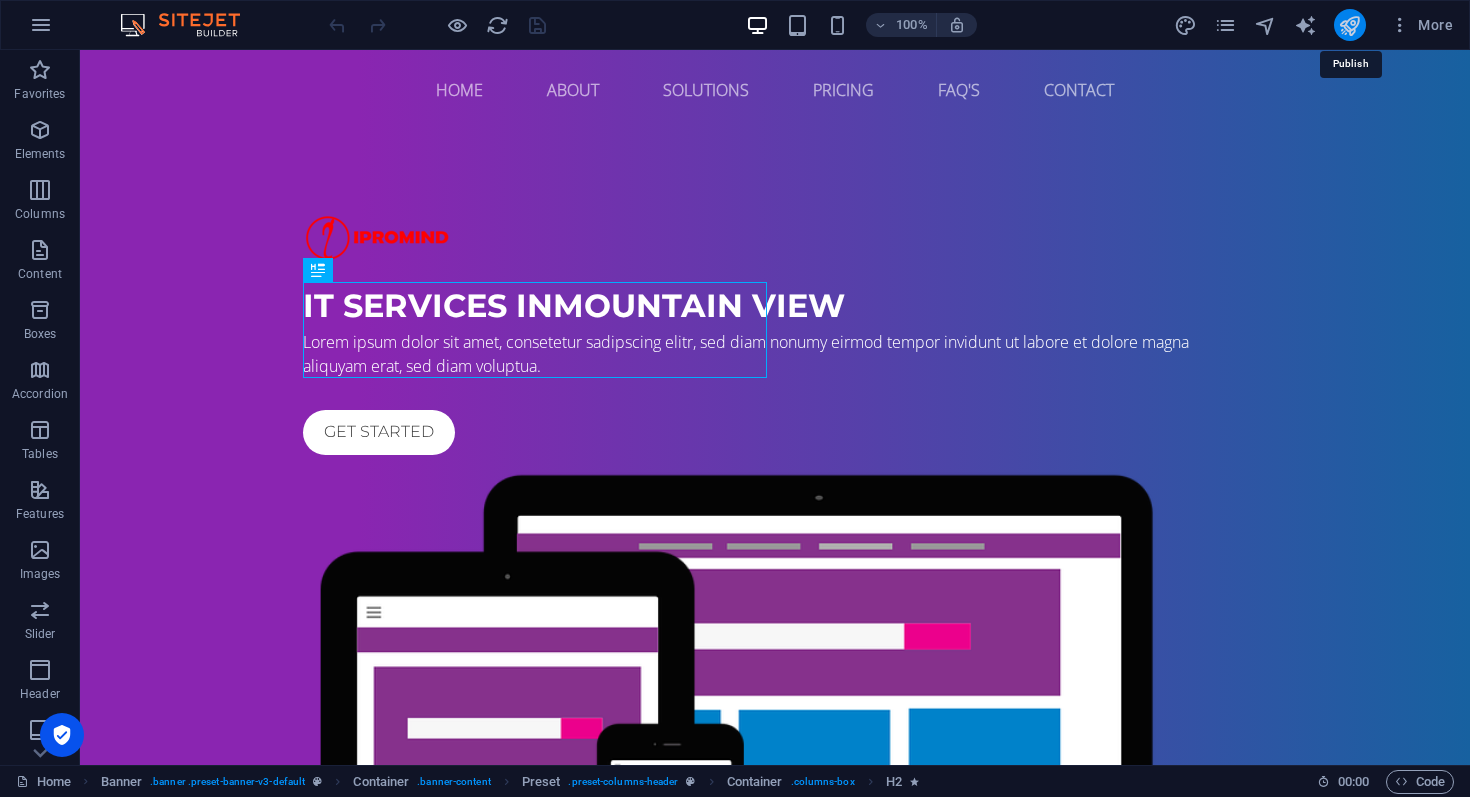 click at bounding box center (1349, 25) 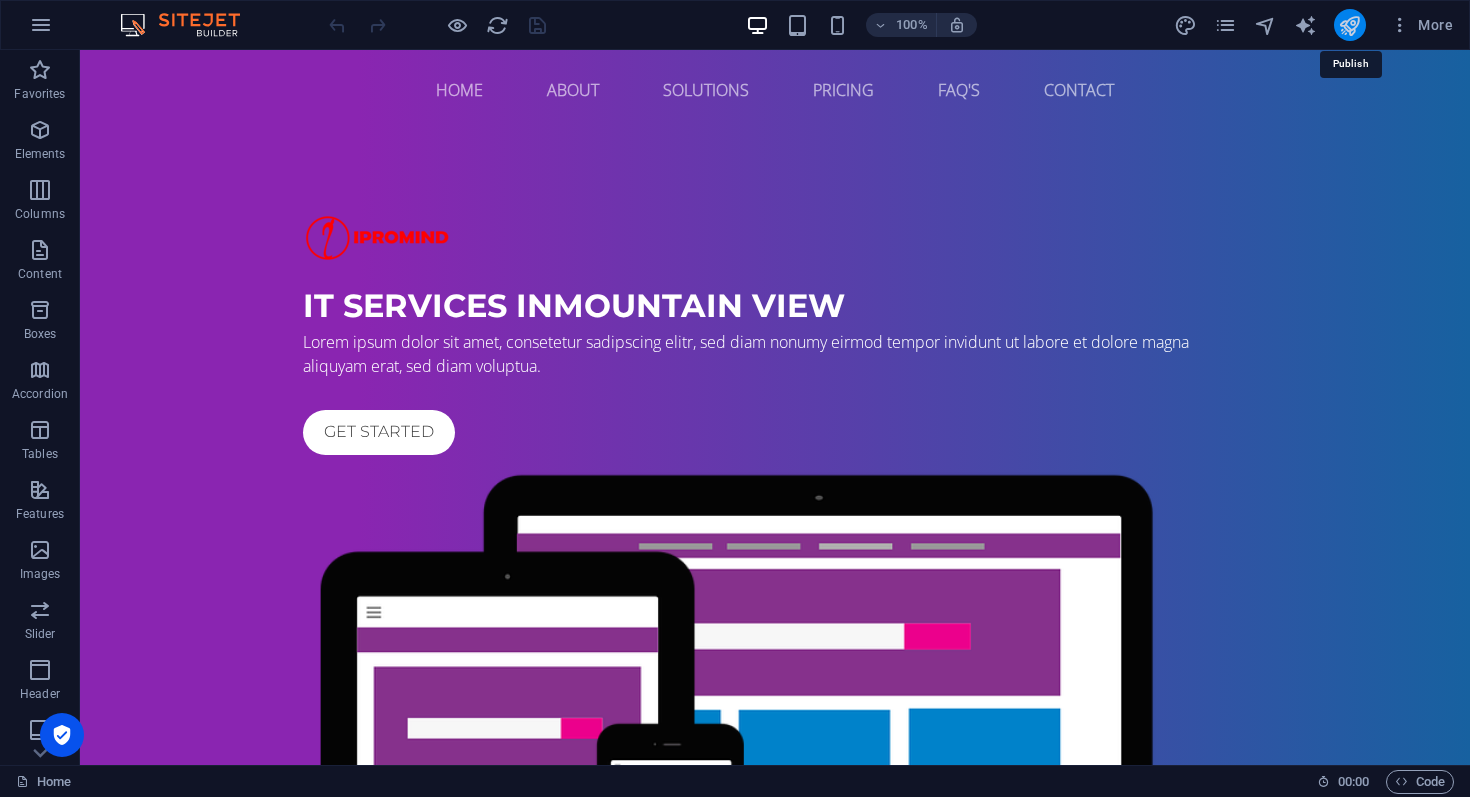 click at bounding box center [1349, 25] 